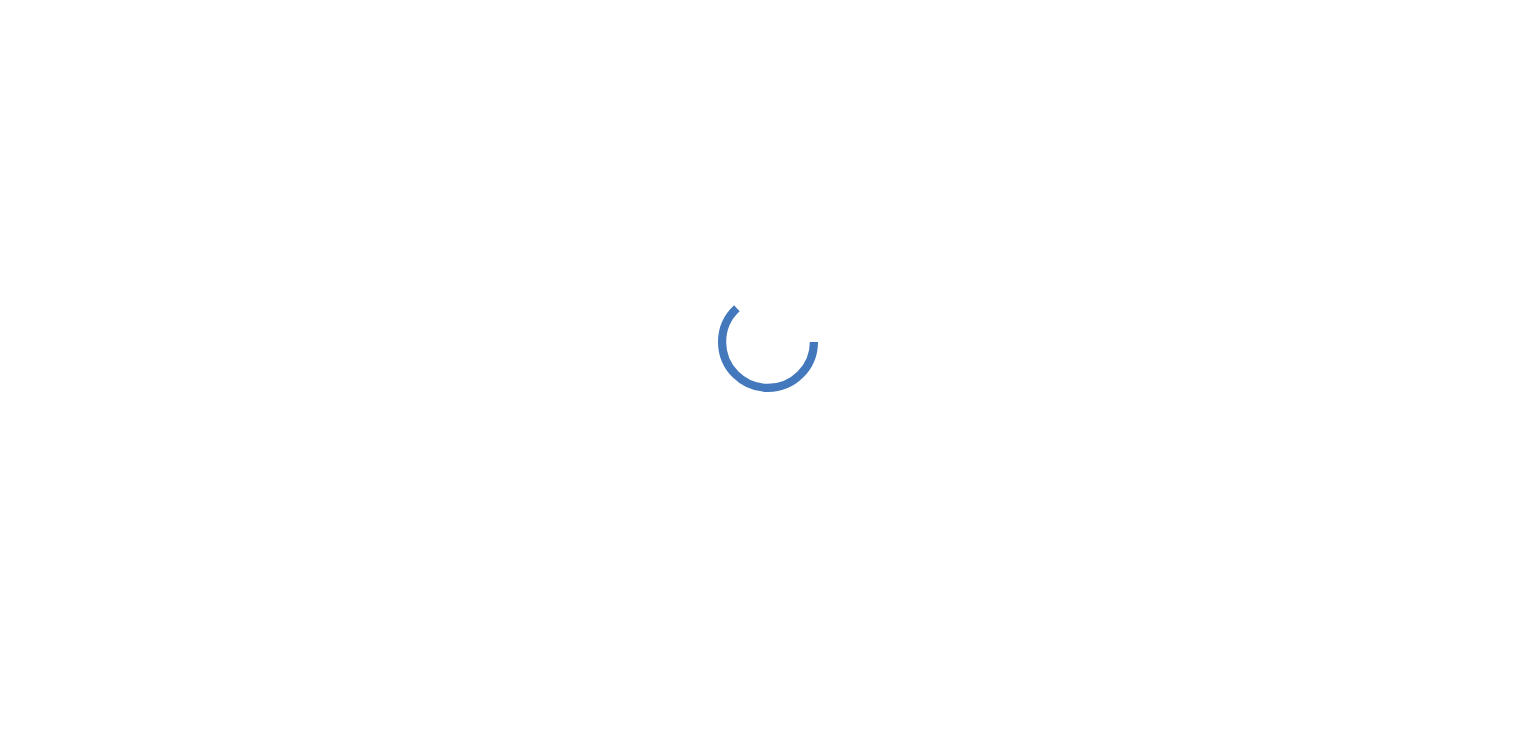 scroll, scrollTop: 0, scrollLeft: 0, axis: both 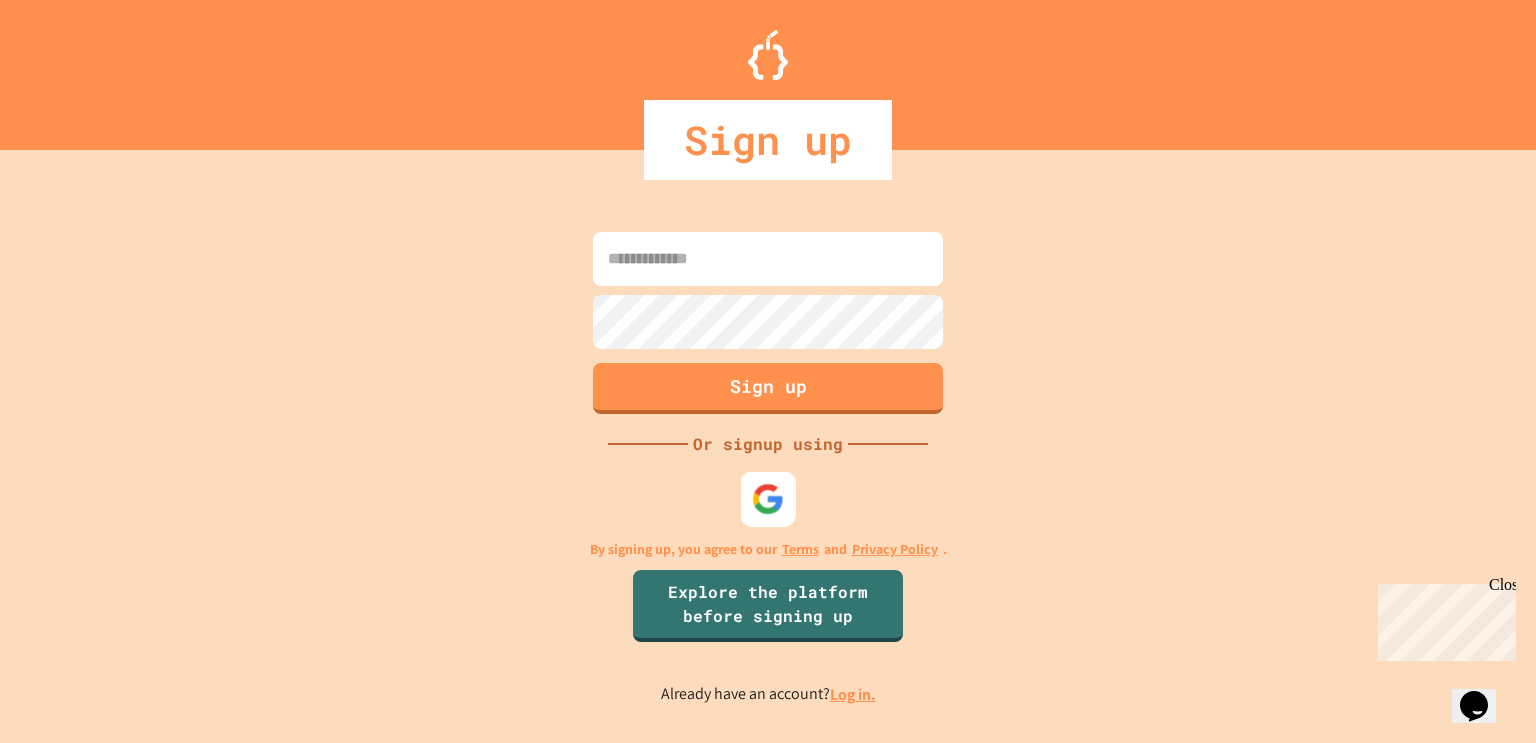 click at bounding box center [768, 498] 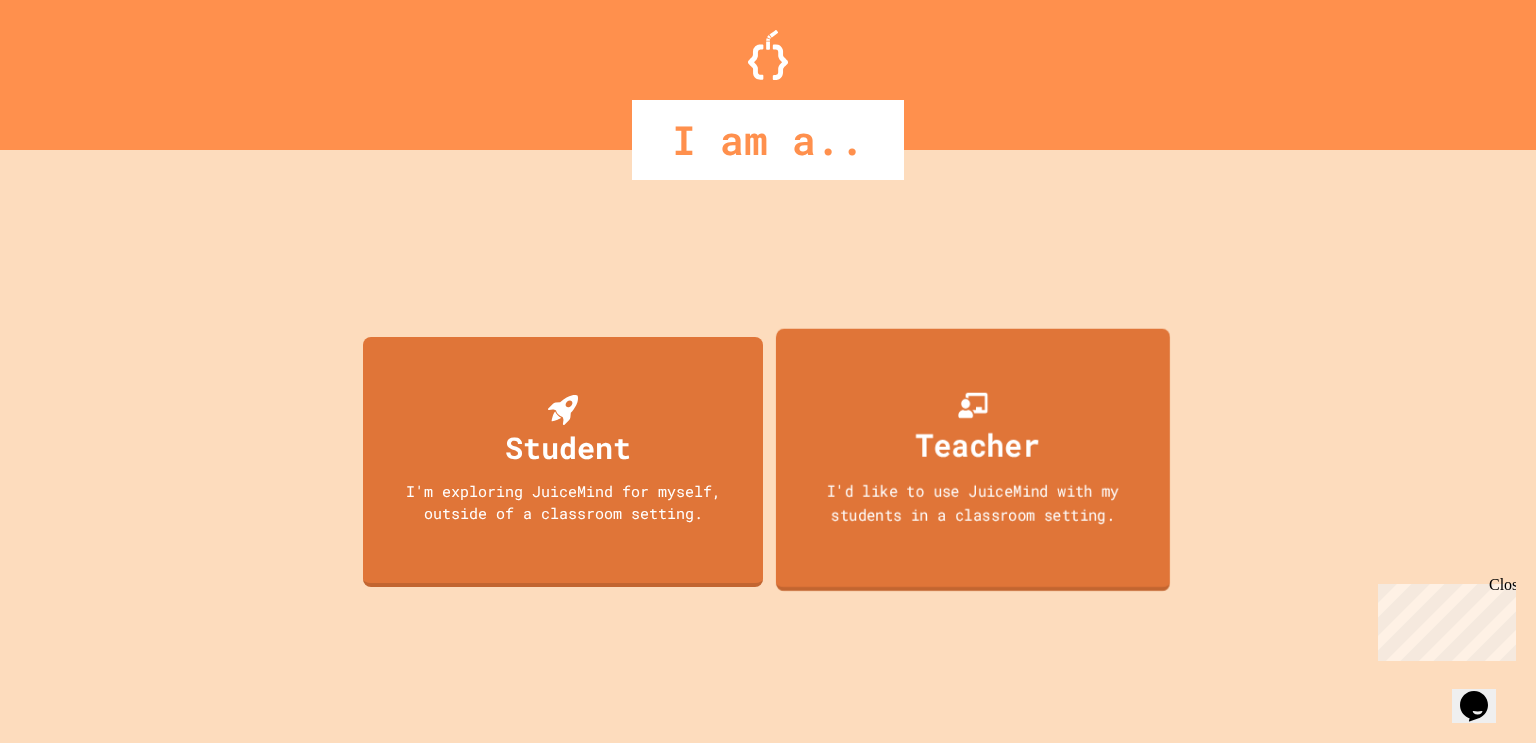 click on "Teacher" at bounding box center [978, 444] 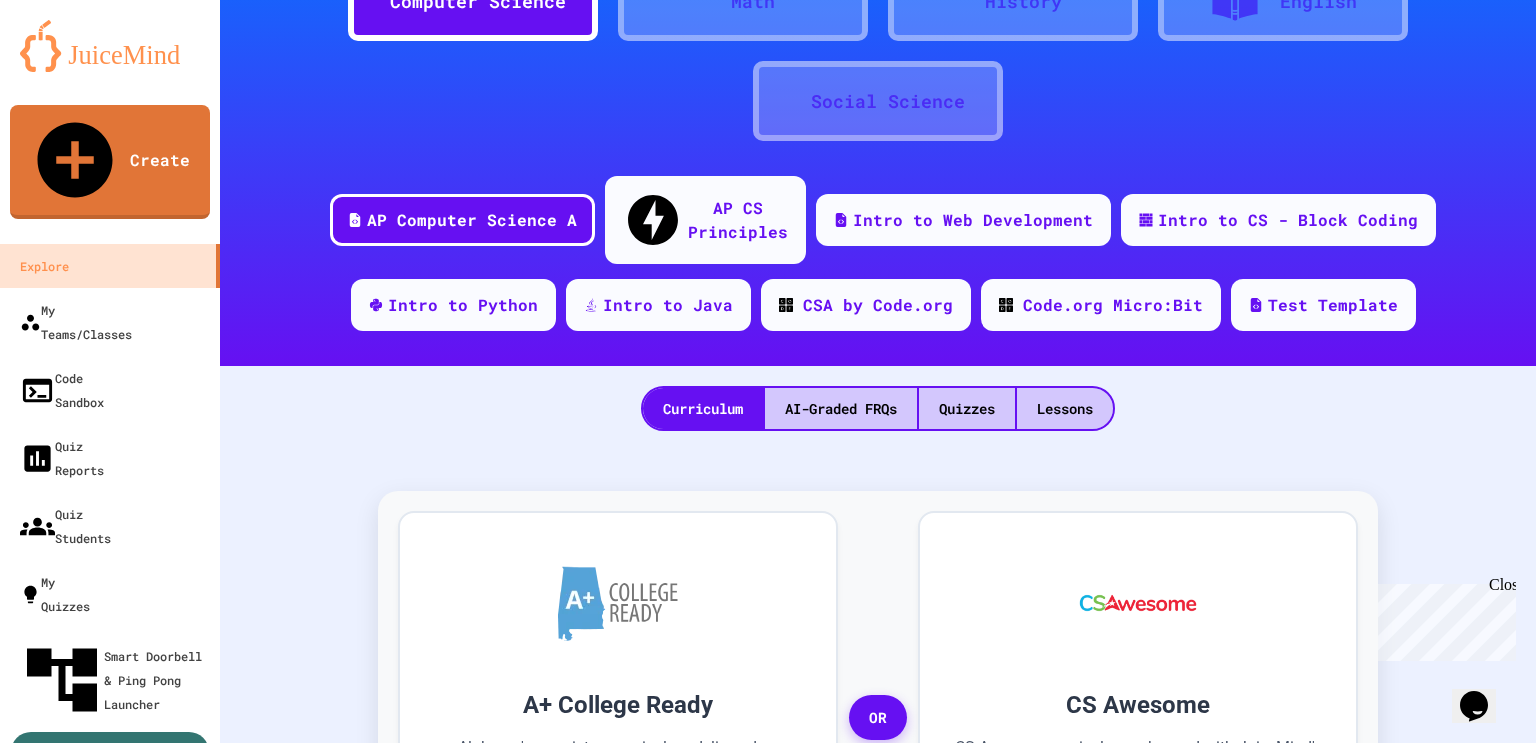 scroll, scrollTop: 0, scrollLeft: 0, axis: both 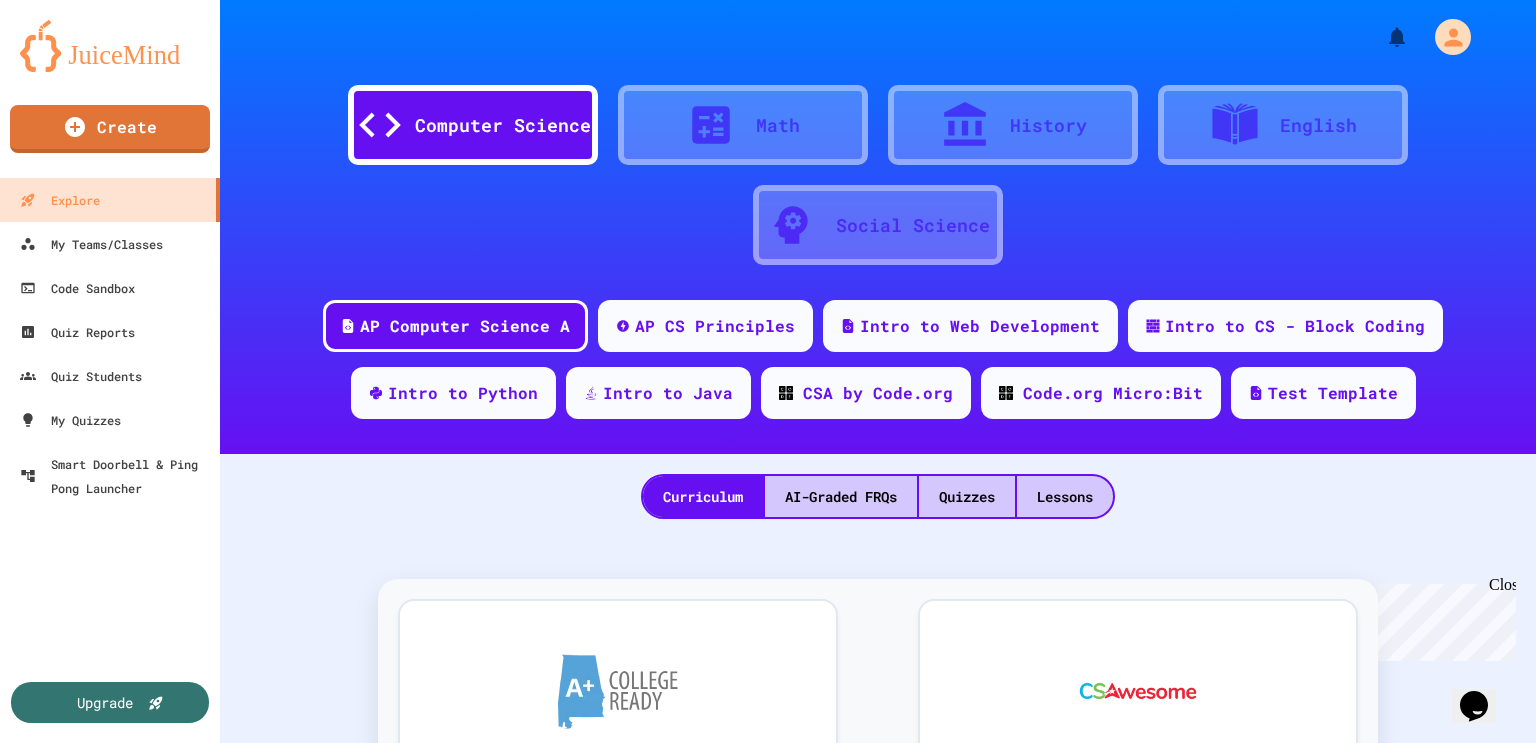 click on "Computer Science Math History English Social Science" at bounding box center (878, 165) 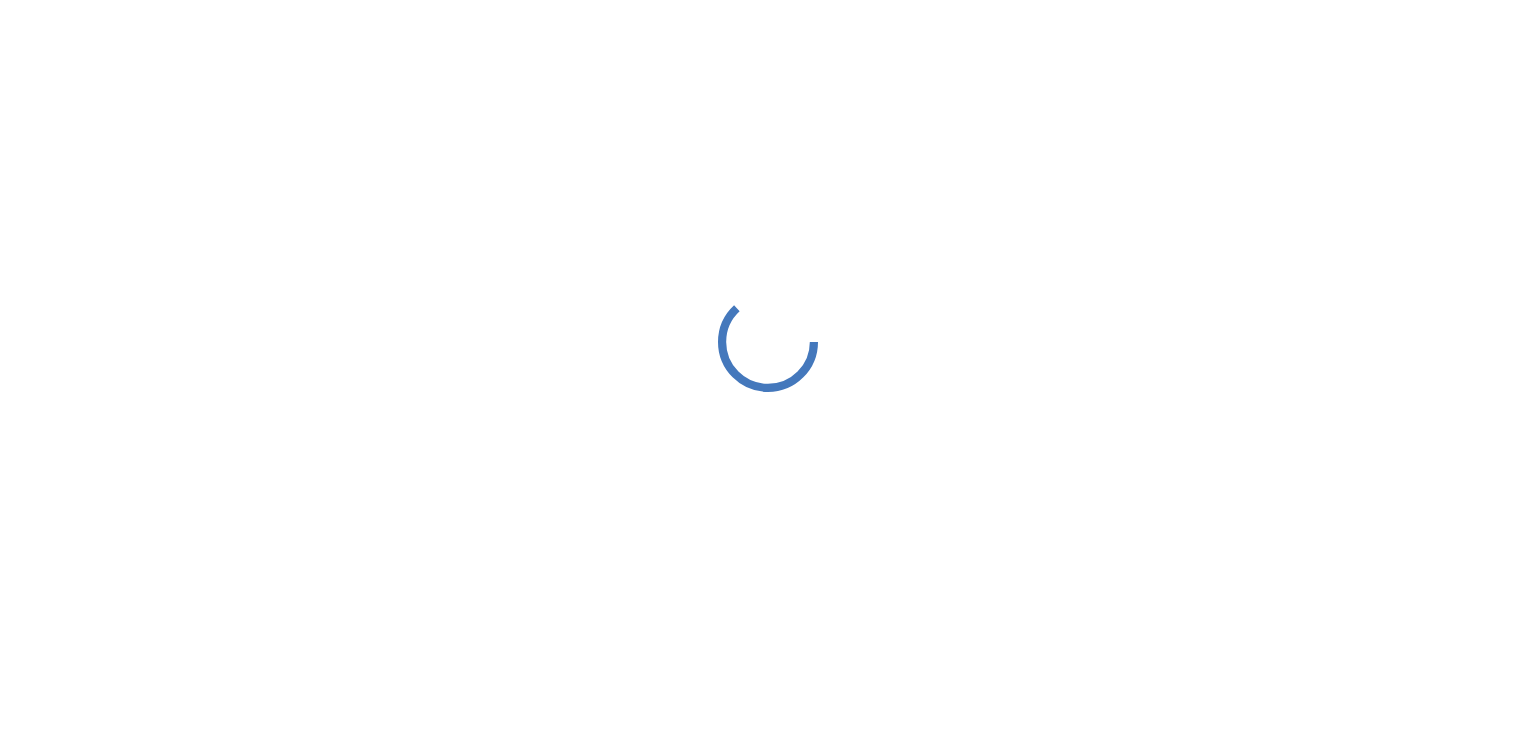 scroll, scrollTop: 0, scrollLeft: 0, axis: both 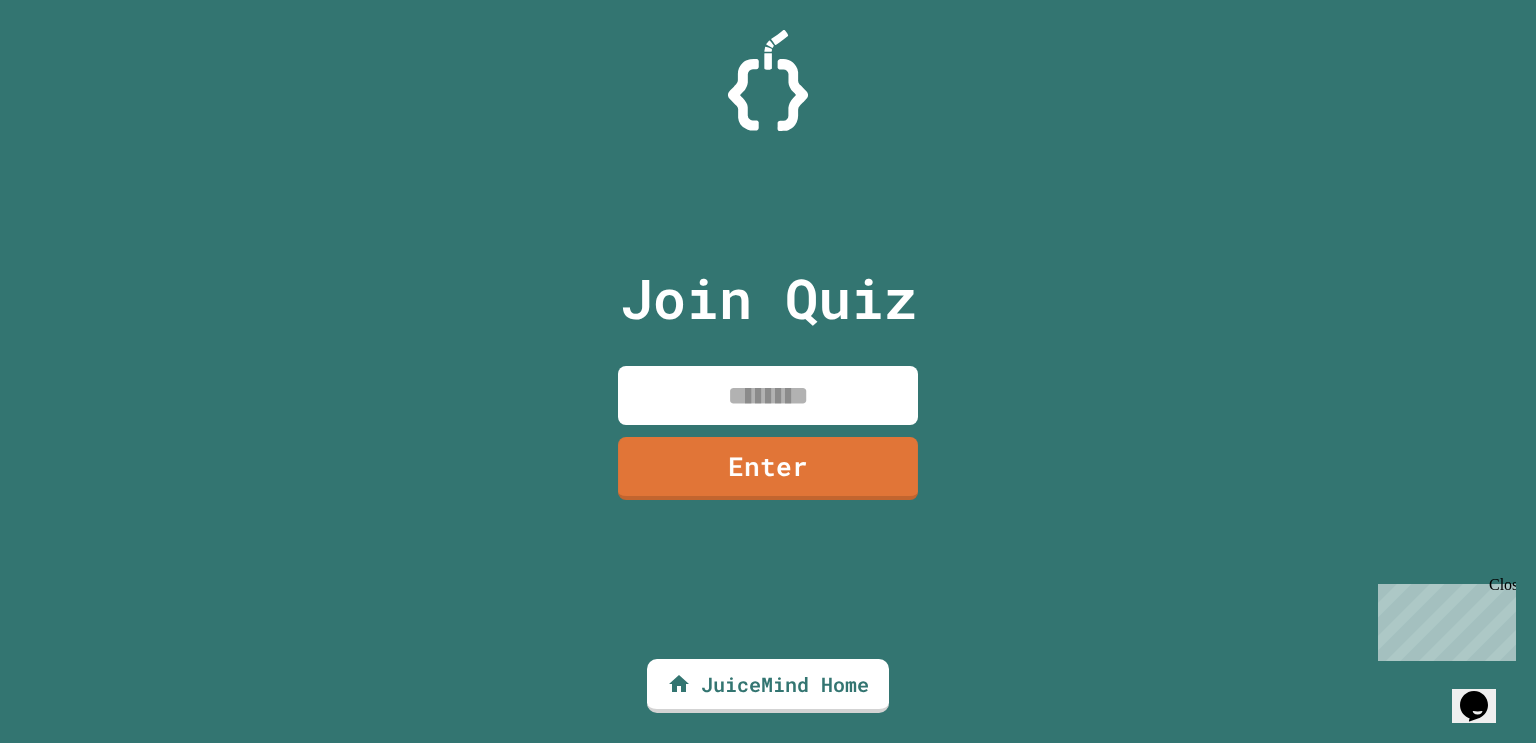 click at bounding box center (768, 395) 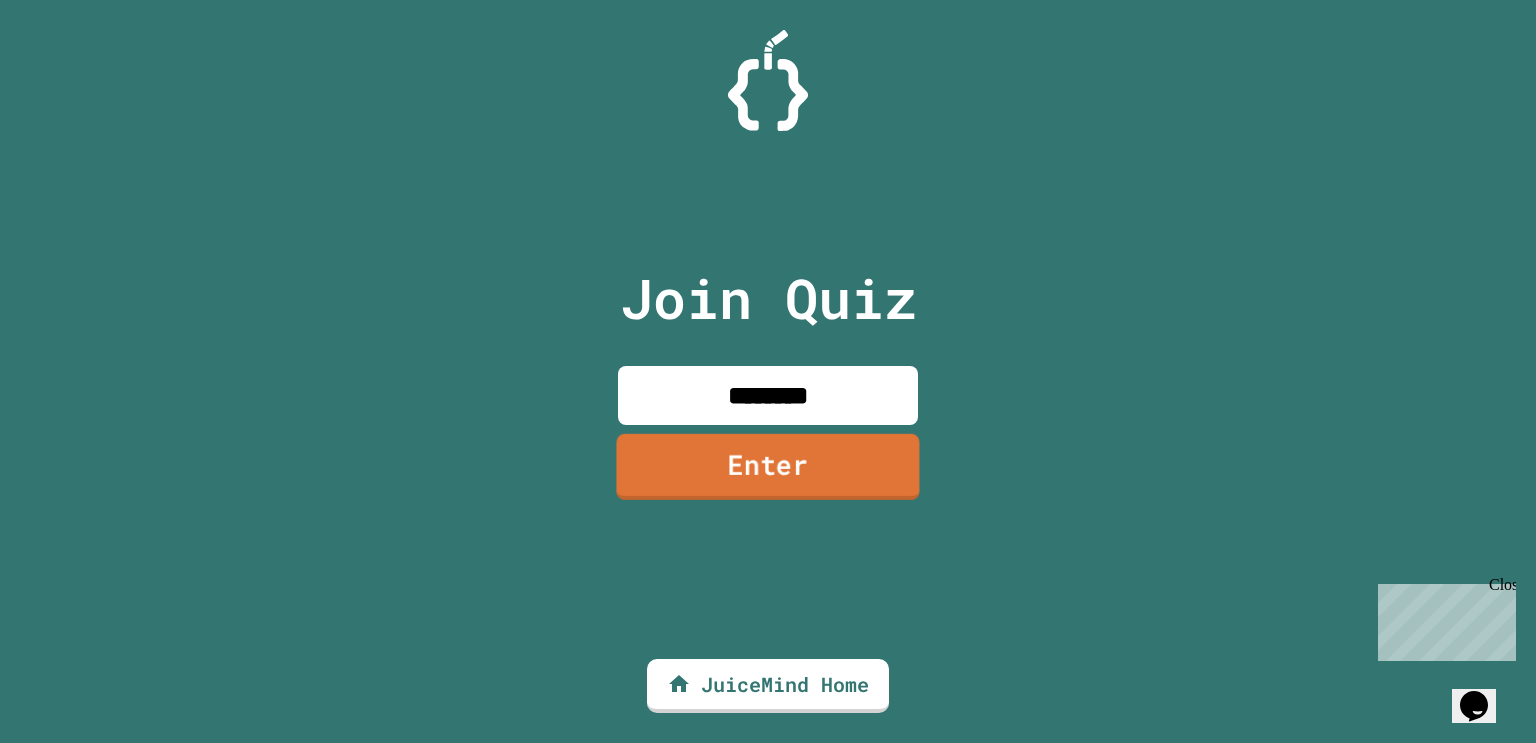 type on "********" 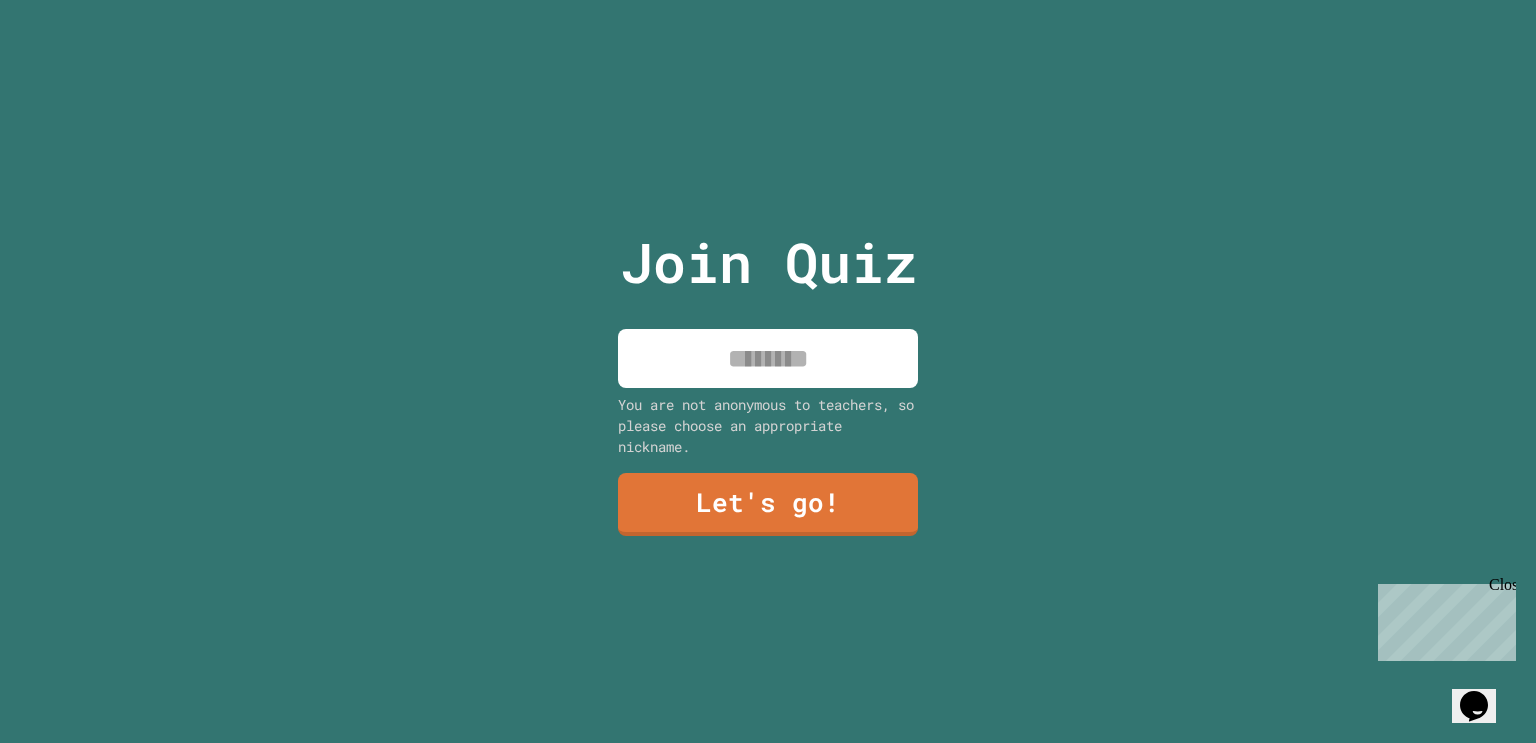 click on "You are not anonymous to teachers, so please choose an appropriate nickname." at bounding box center (768, 425) 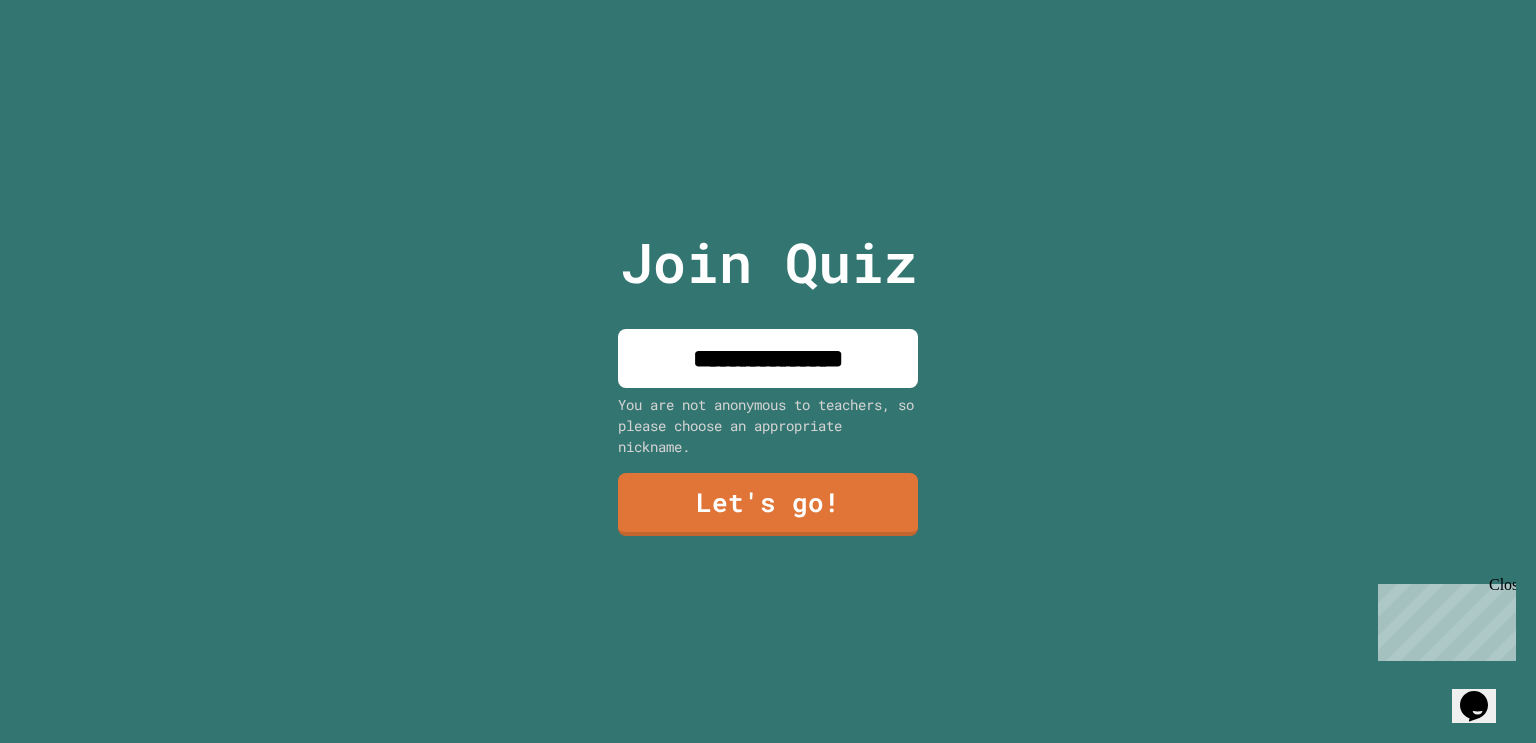 type on "**********" 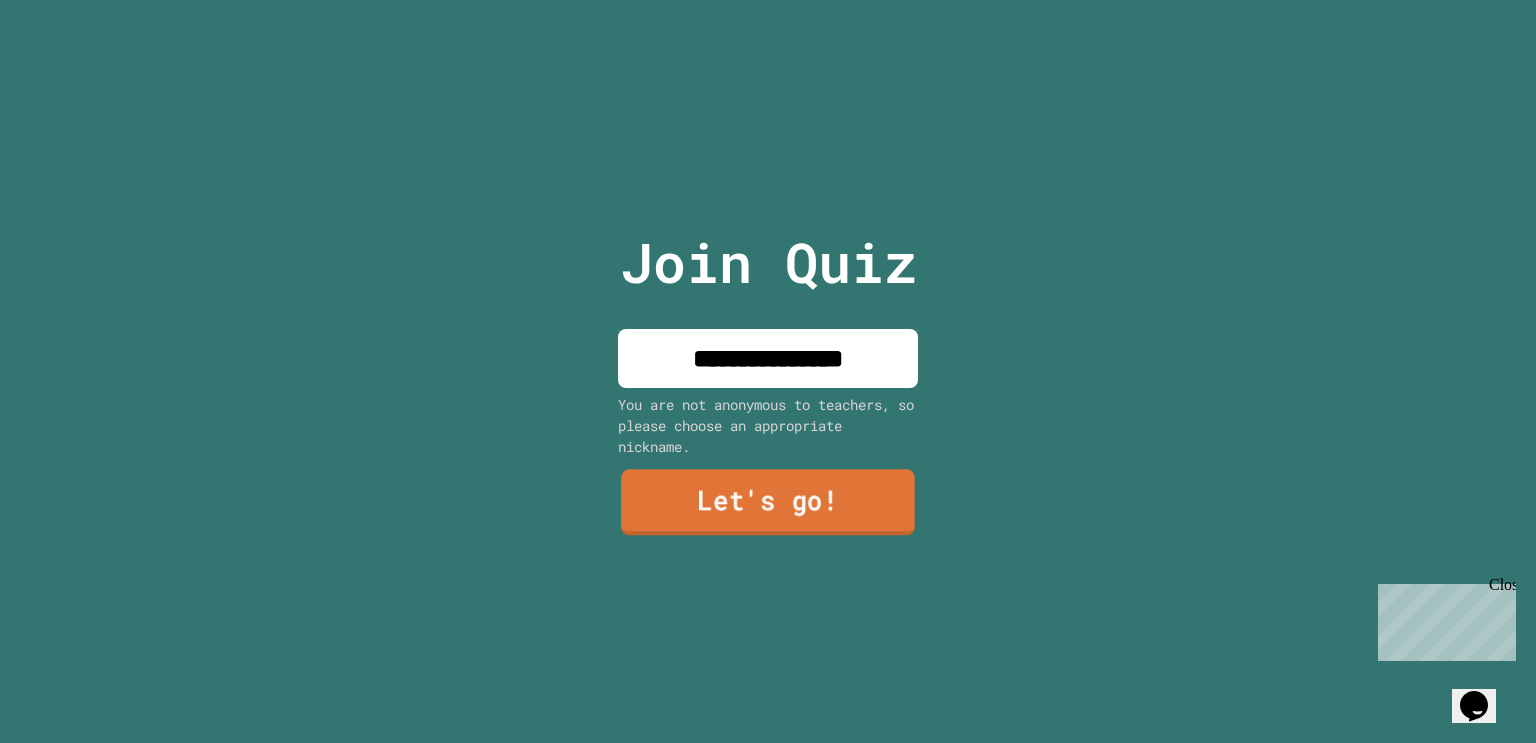 click on "Let's go!" at bounding box center [768, 503] 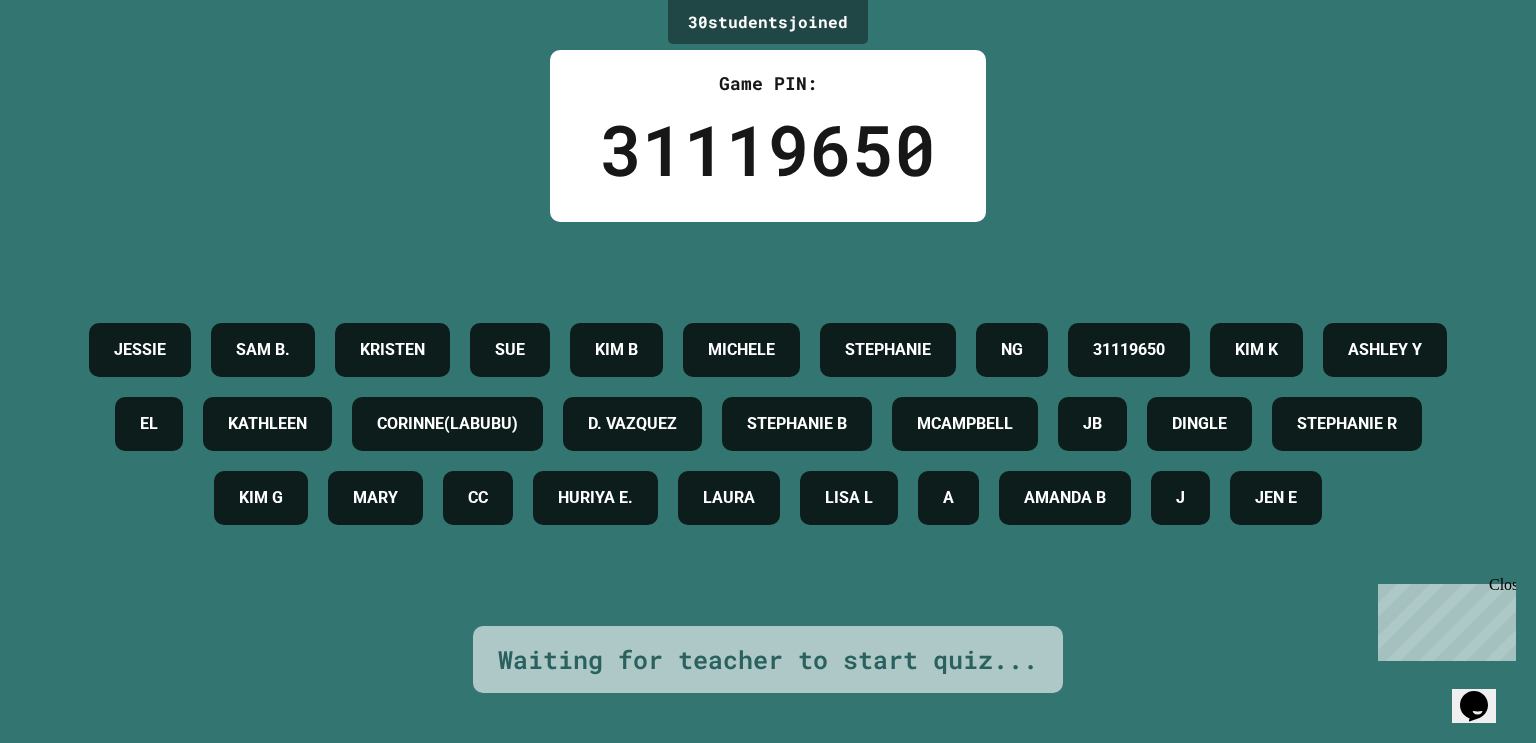 click on "Close" at bounding box center [1501, 588] 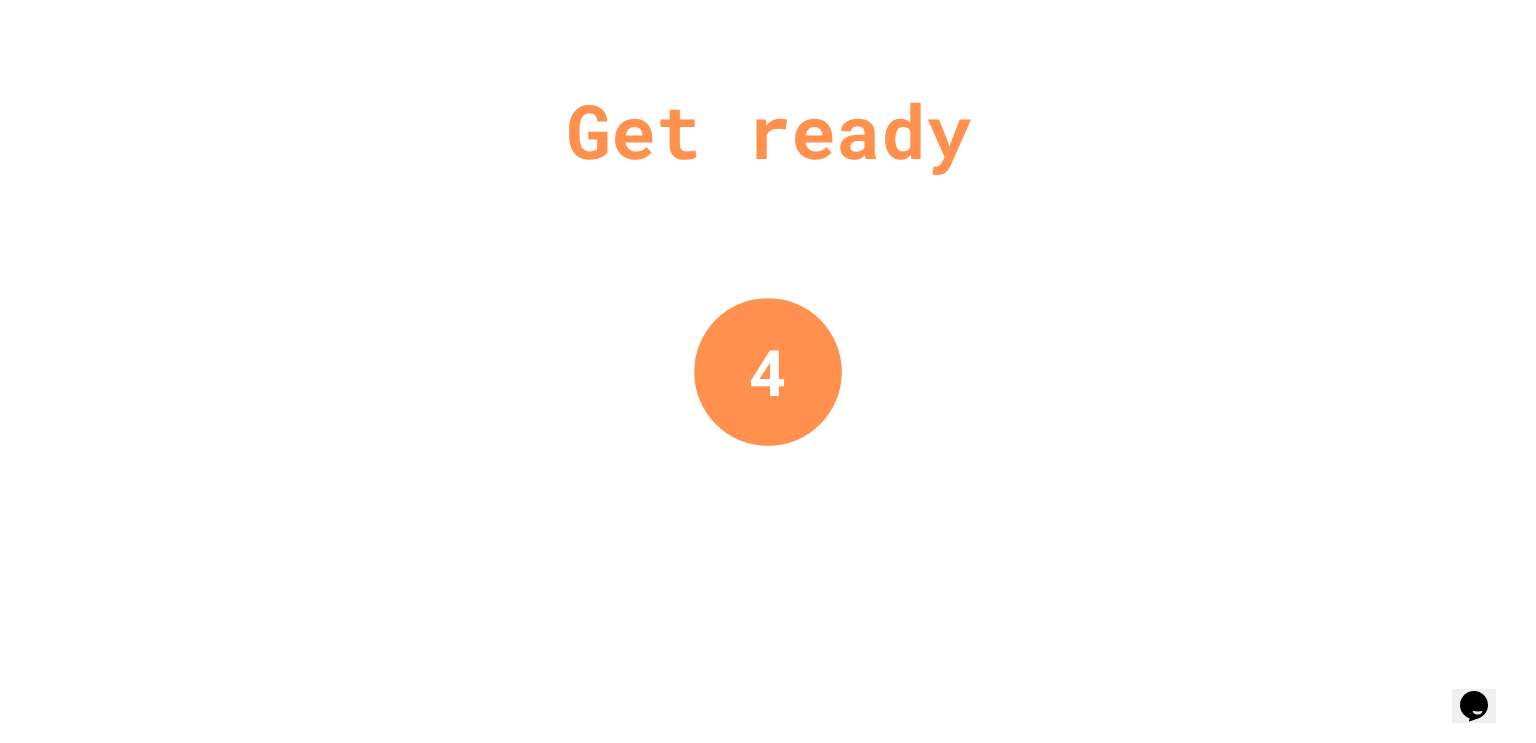 scroll, scrollTop: 0, scrollLeft: 0, axis: both 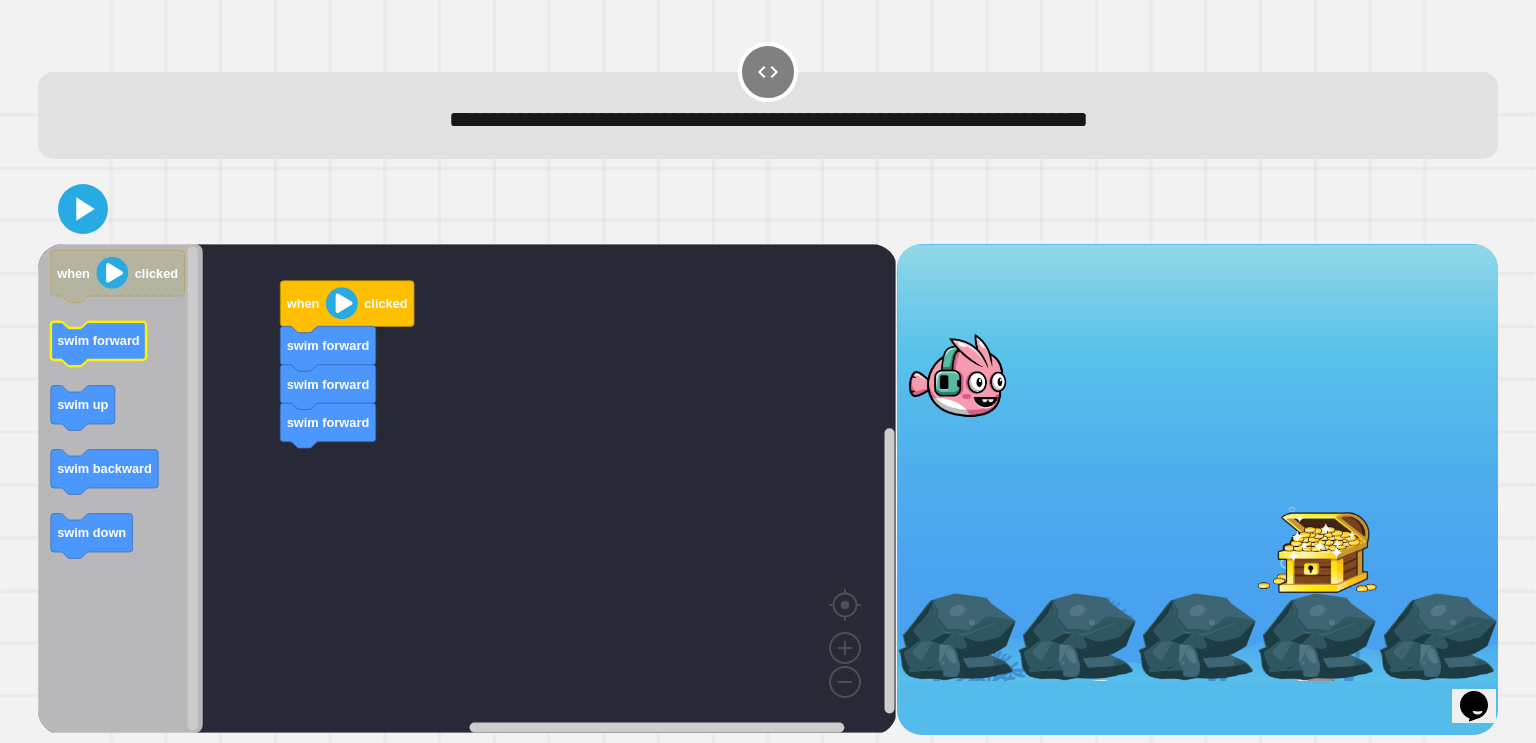 click 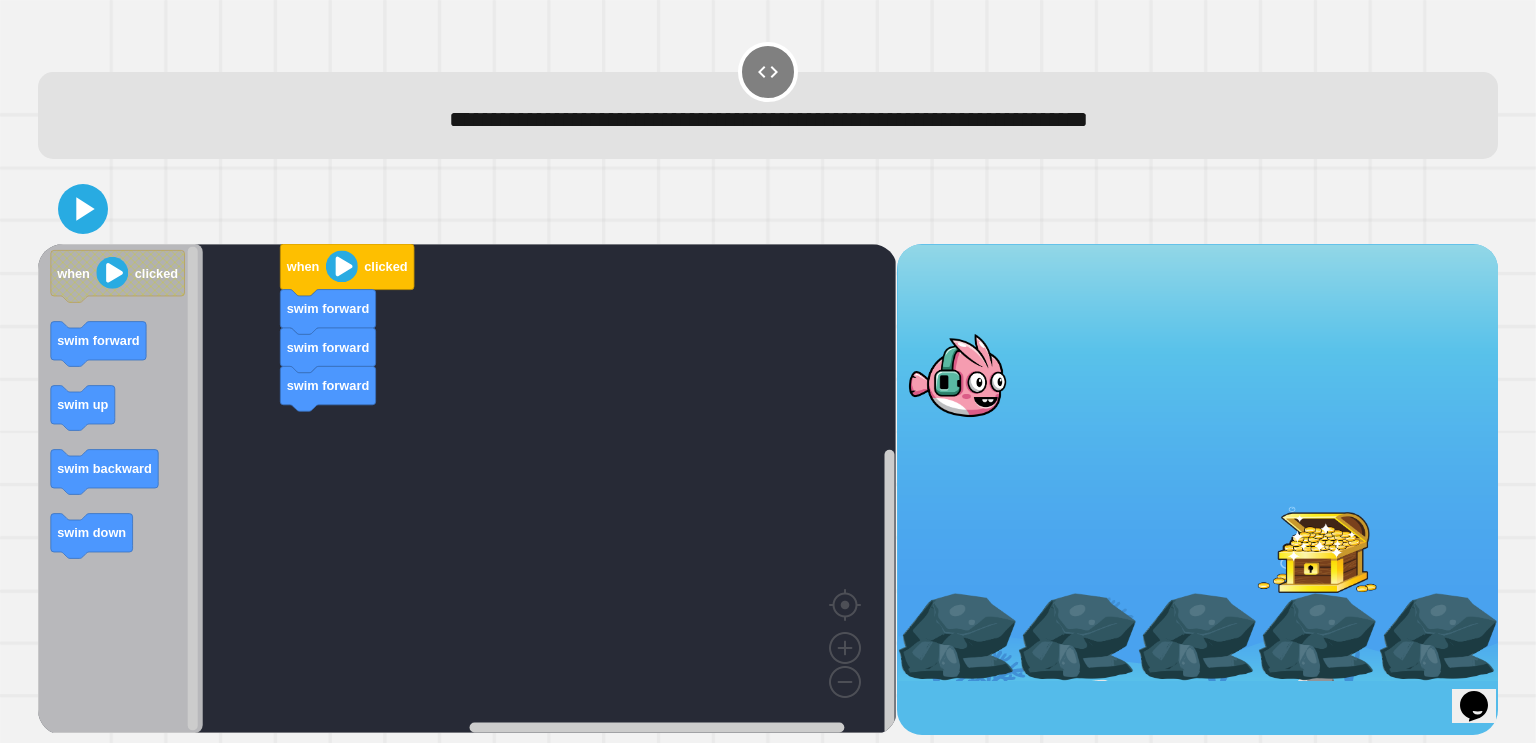 click 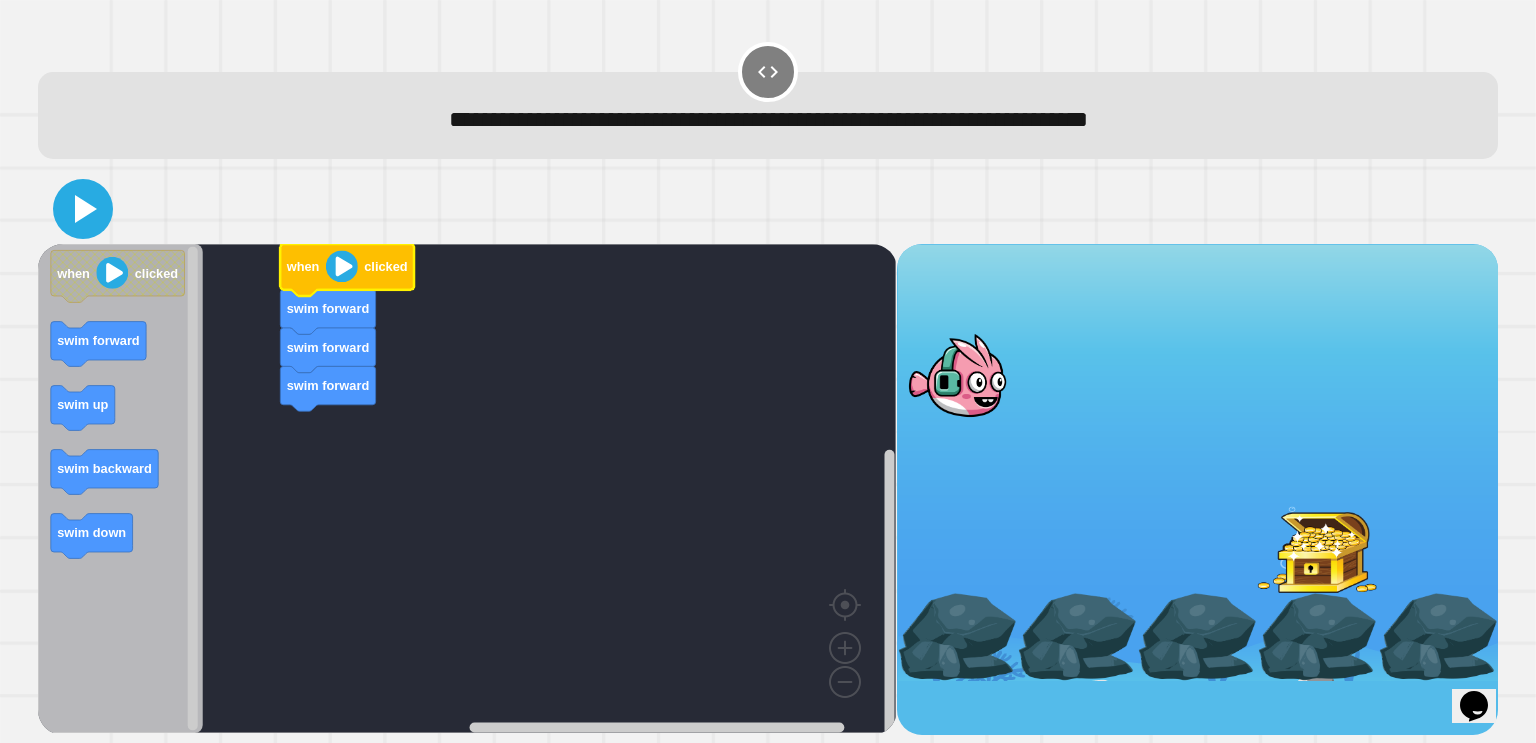 click 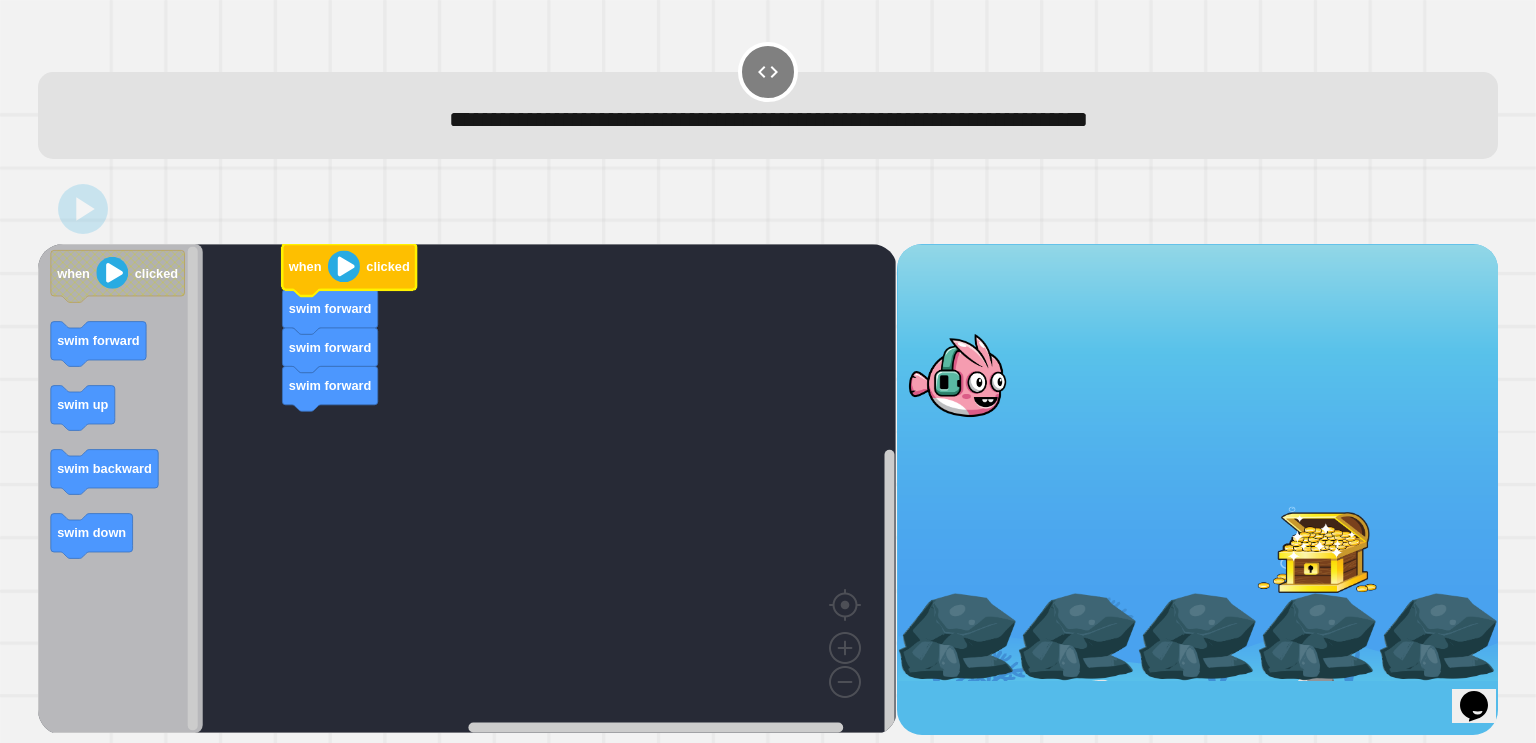 click at bounding box center [957, 374] 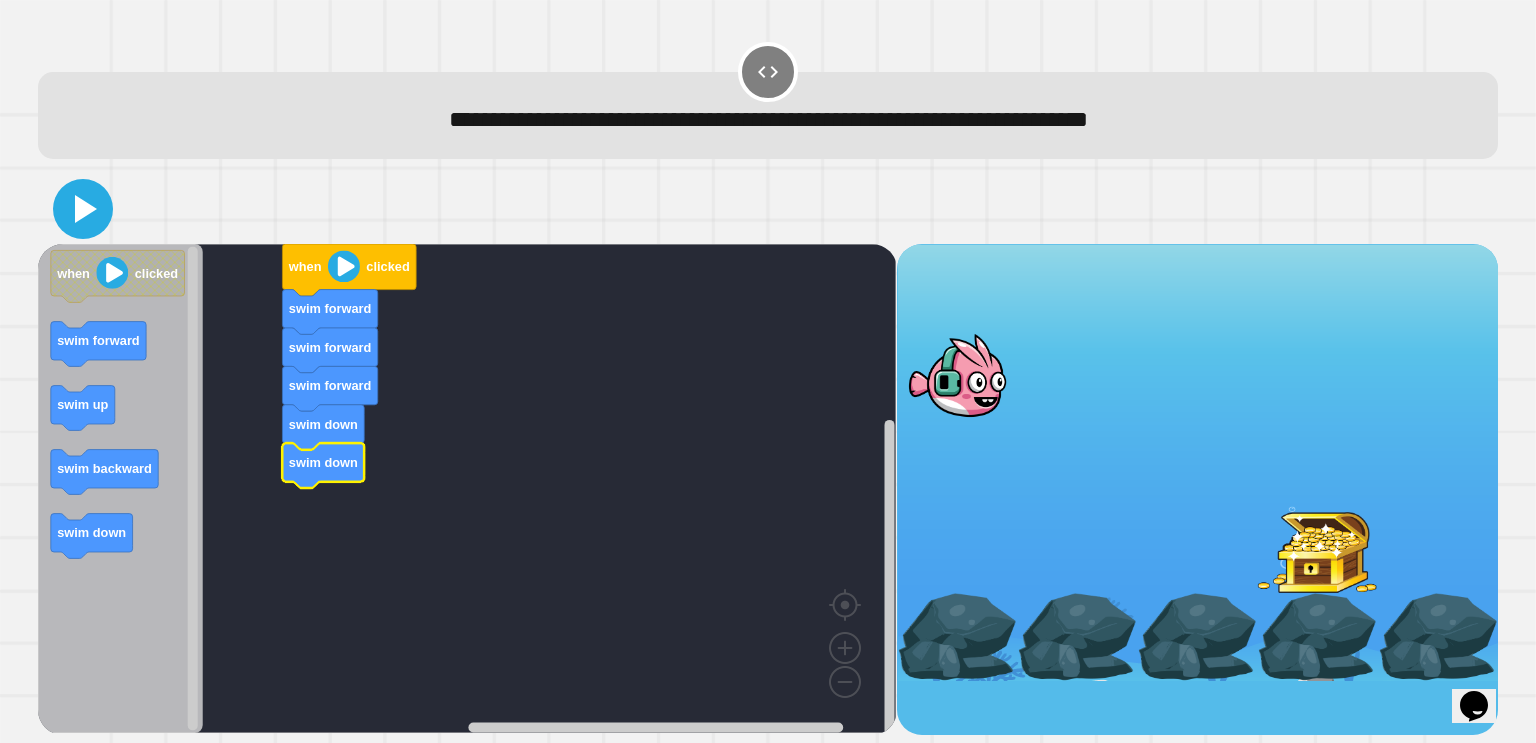 click 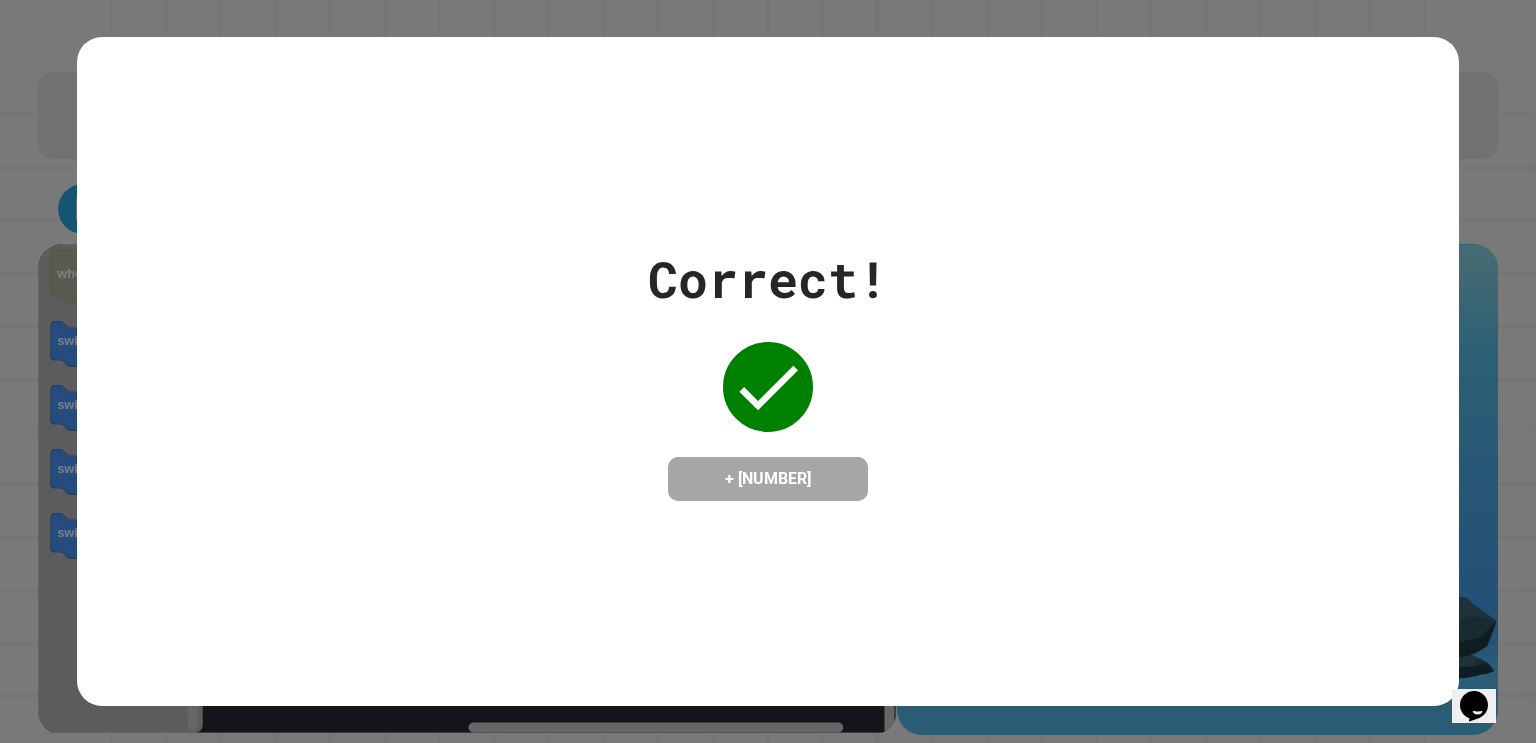 click 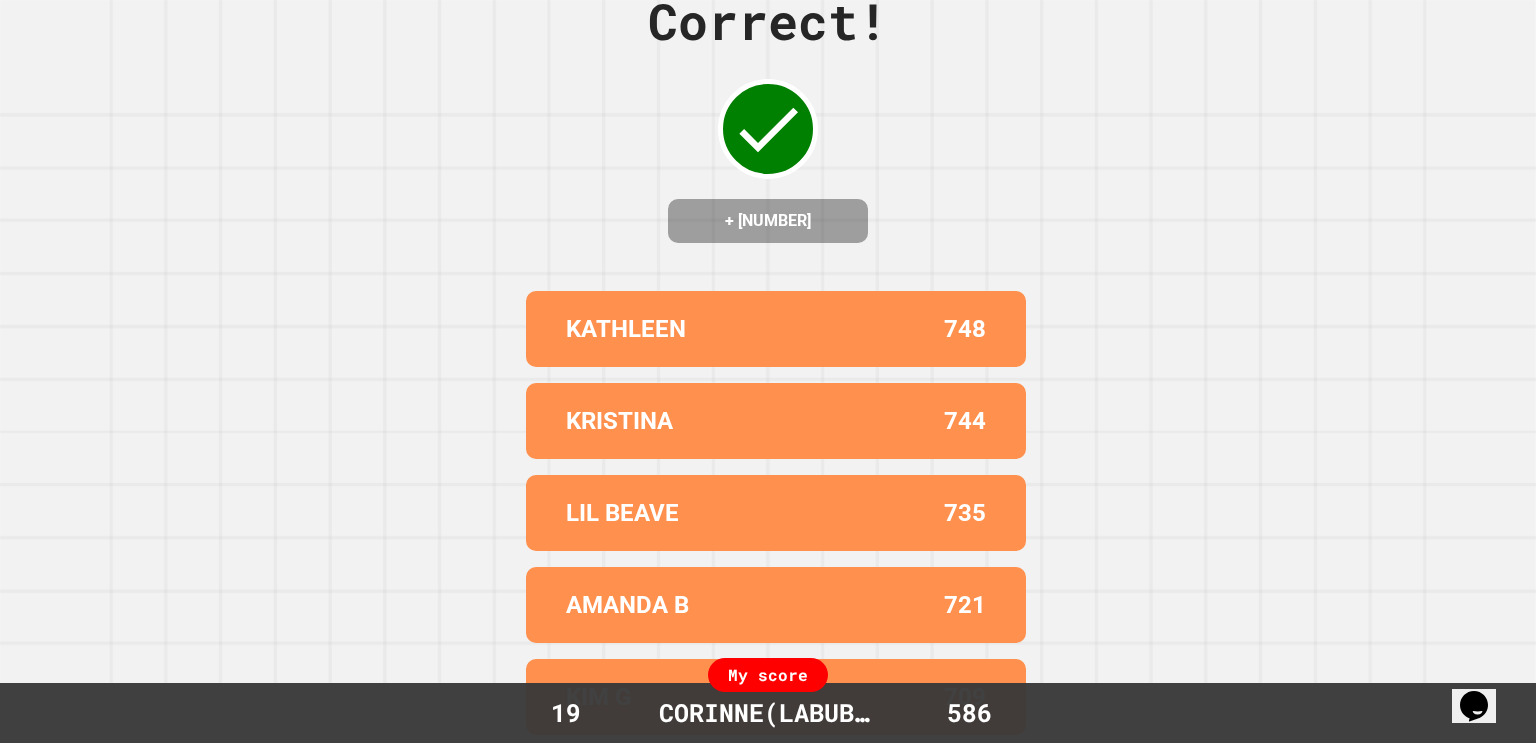 scroll, scrollTop: 0, scrollLeft: 0, axis: both 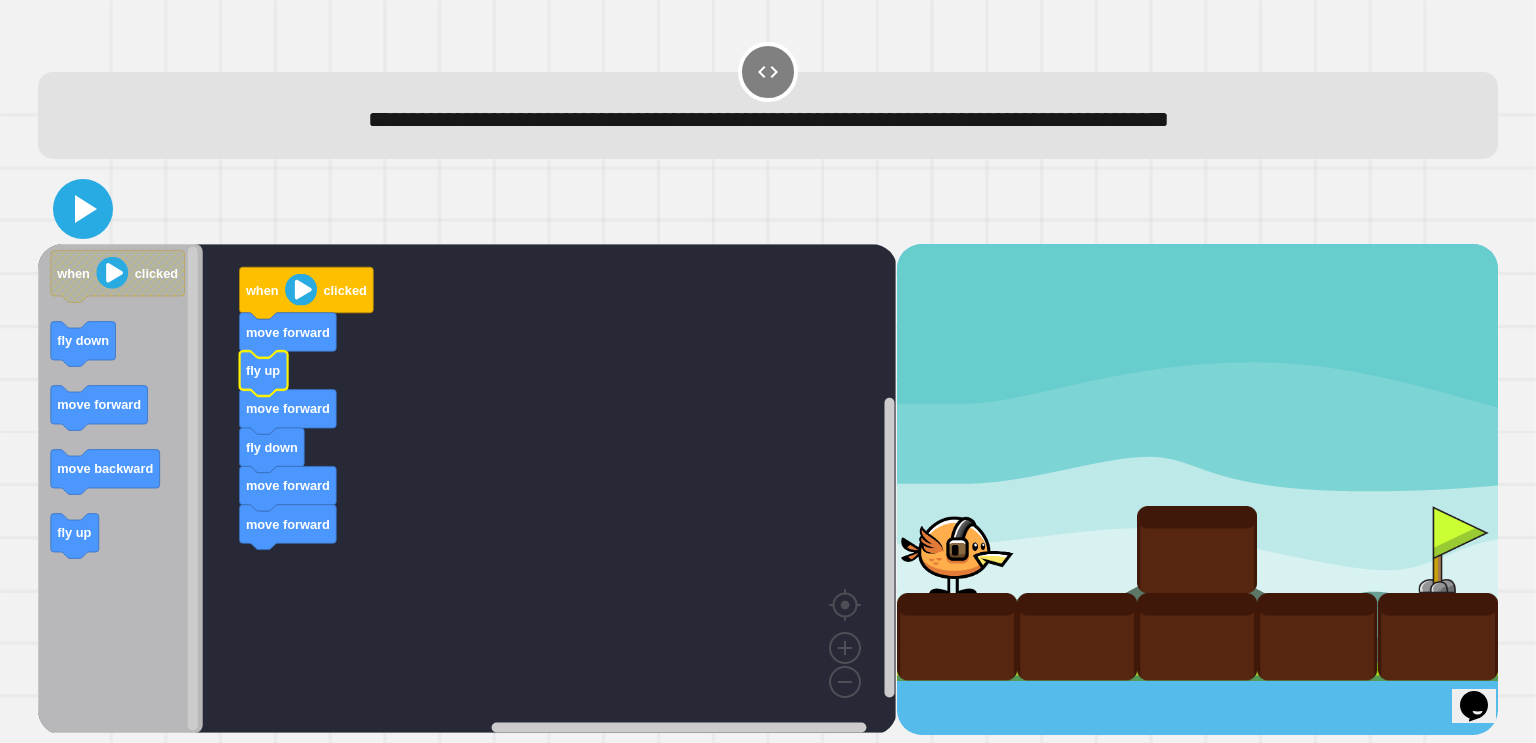 click 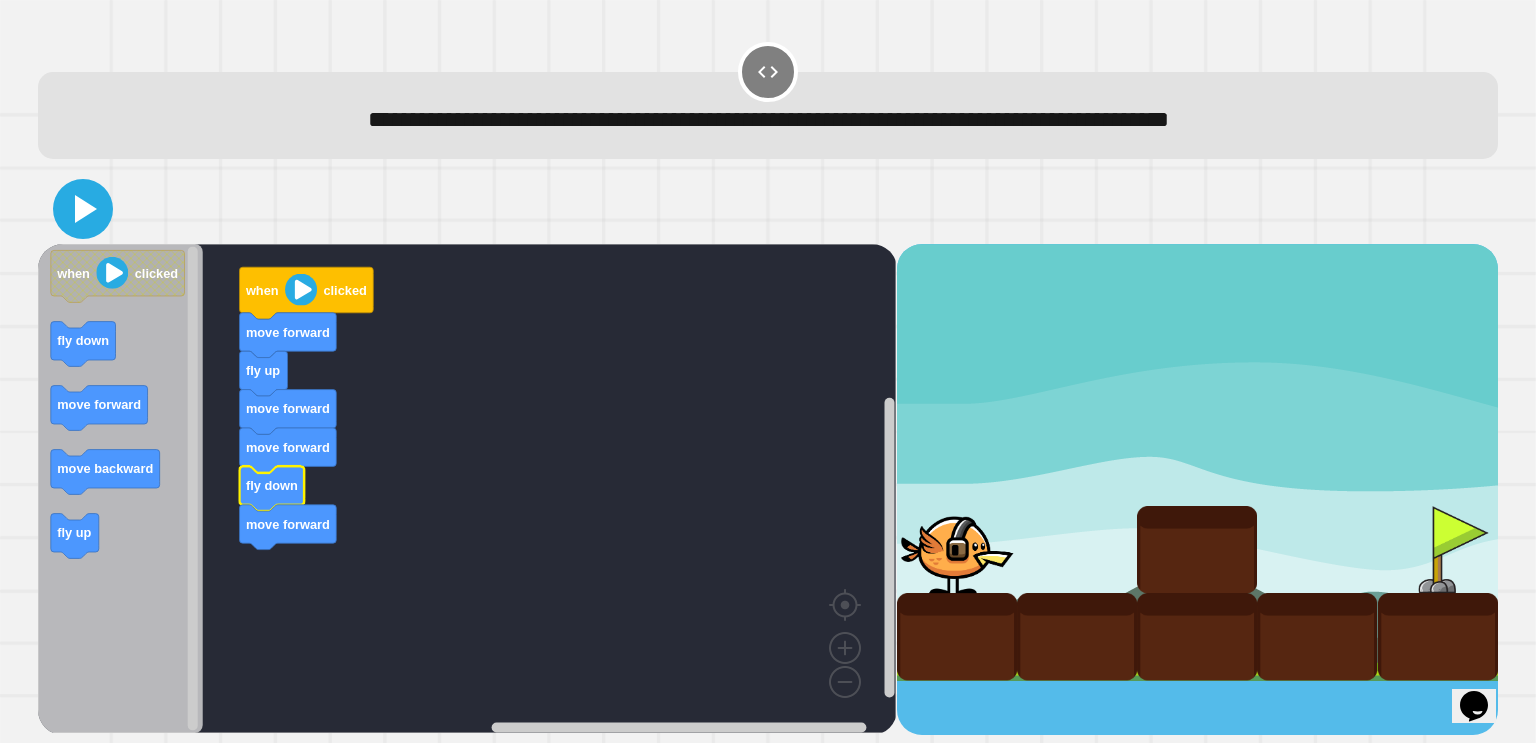 click 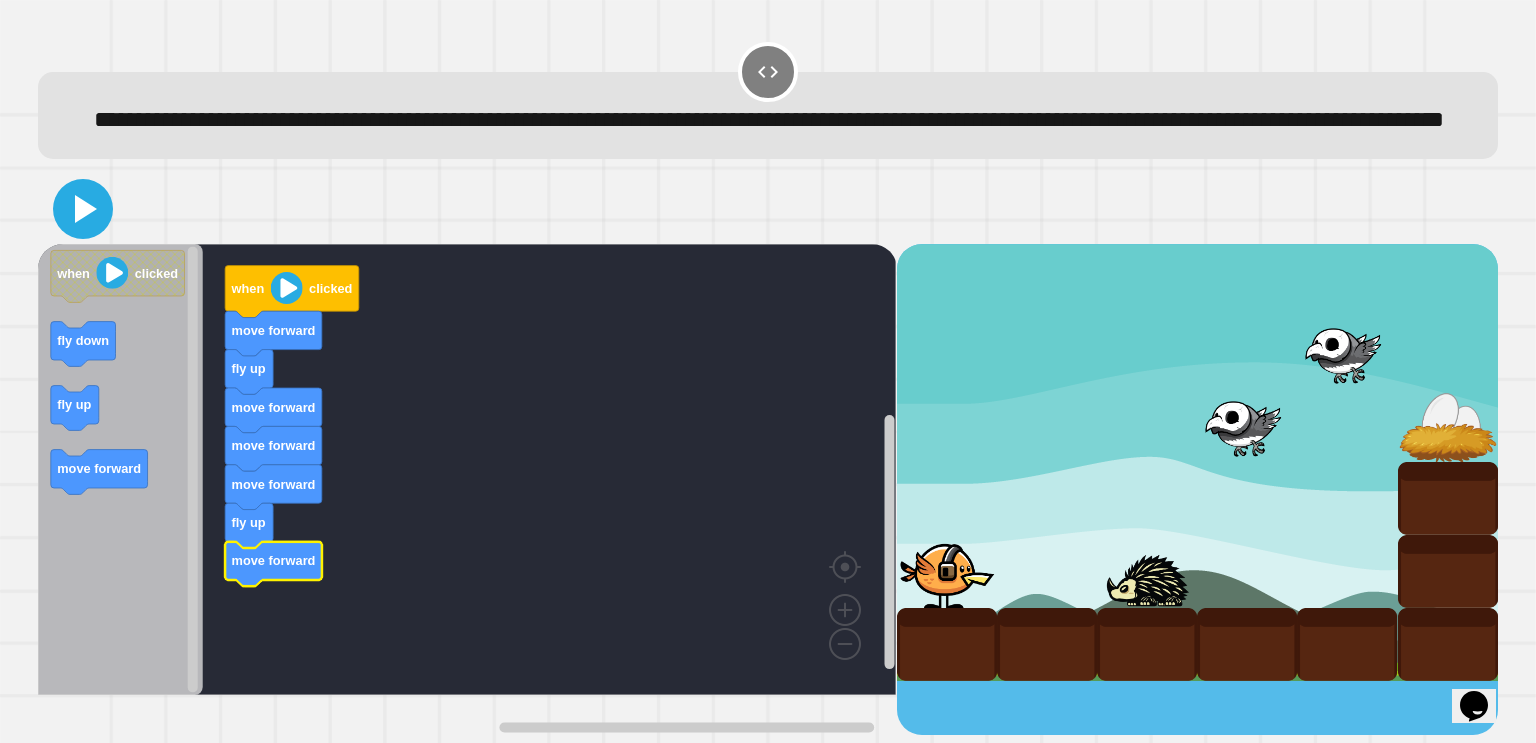 click 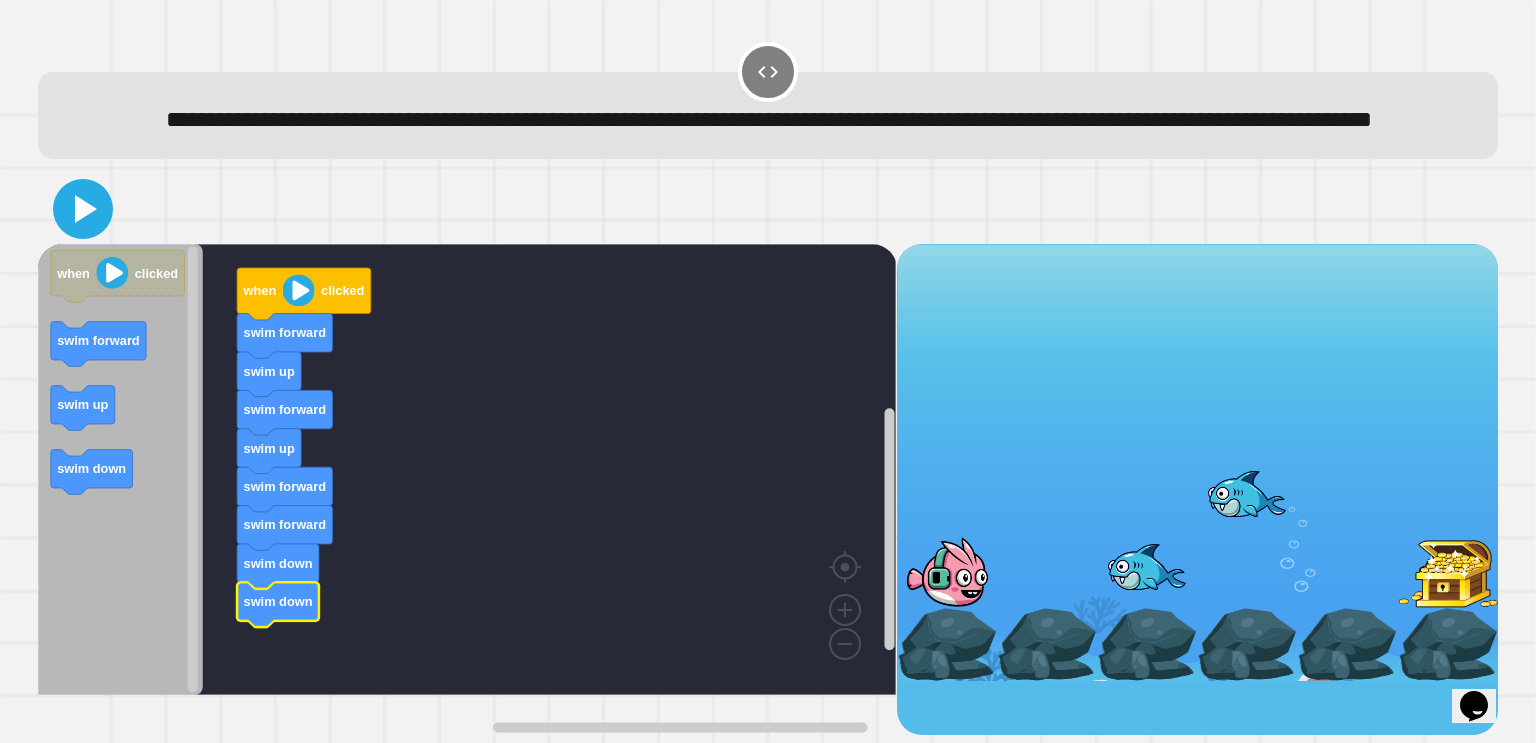 click 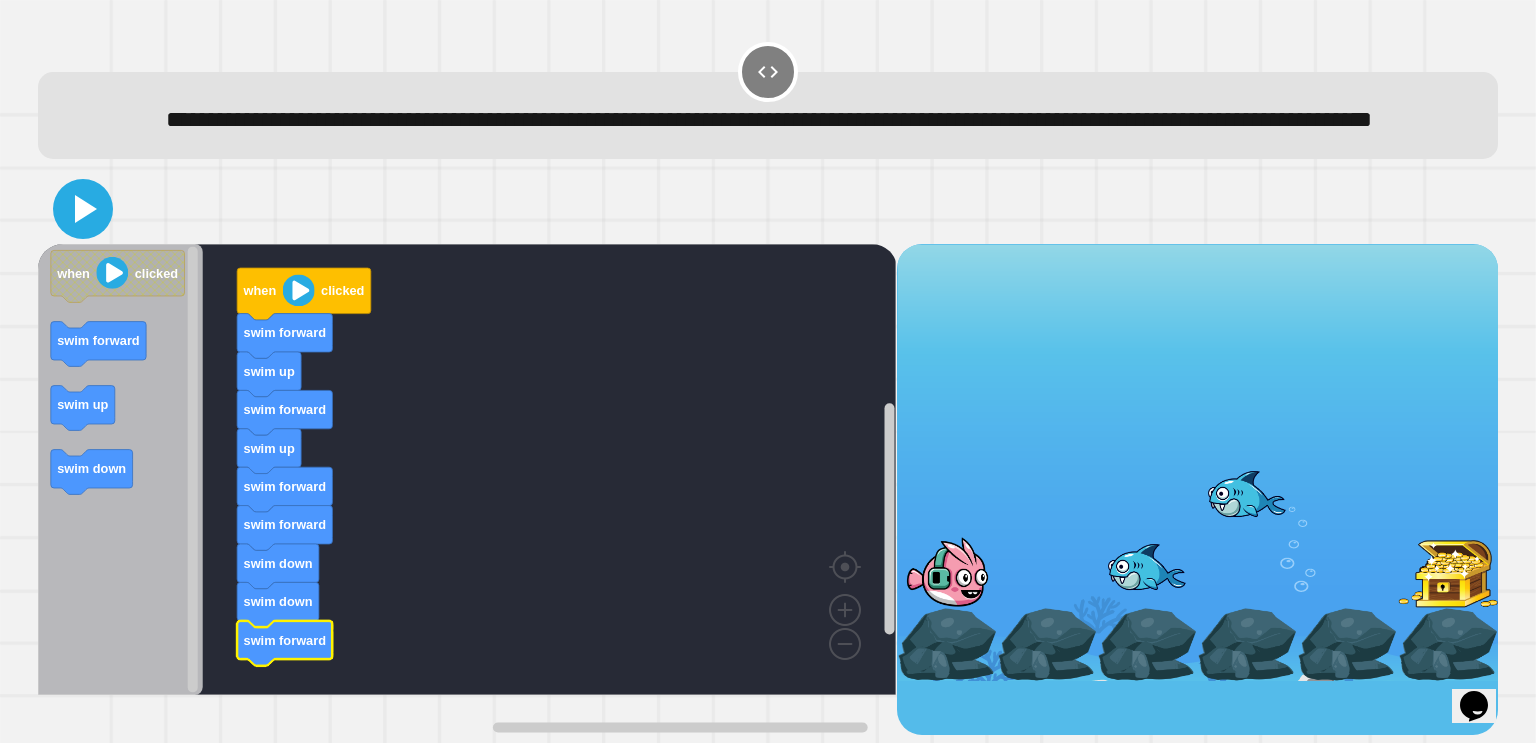click 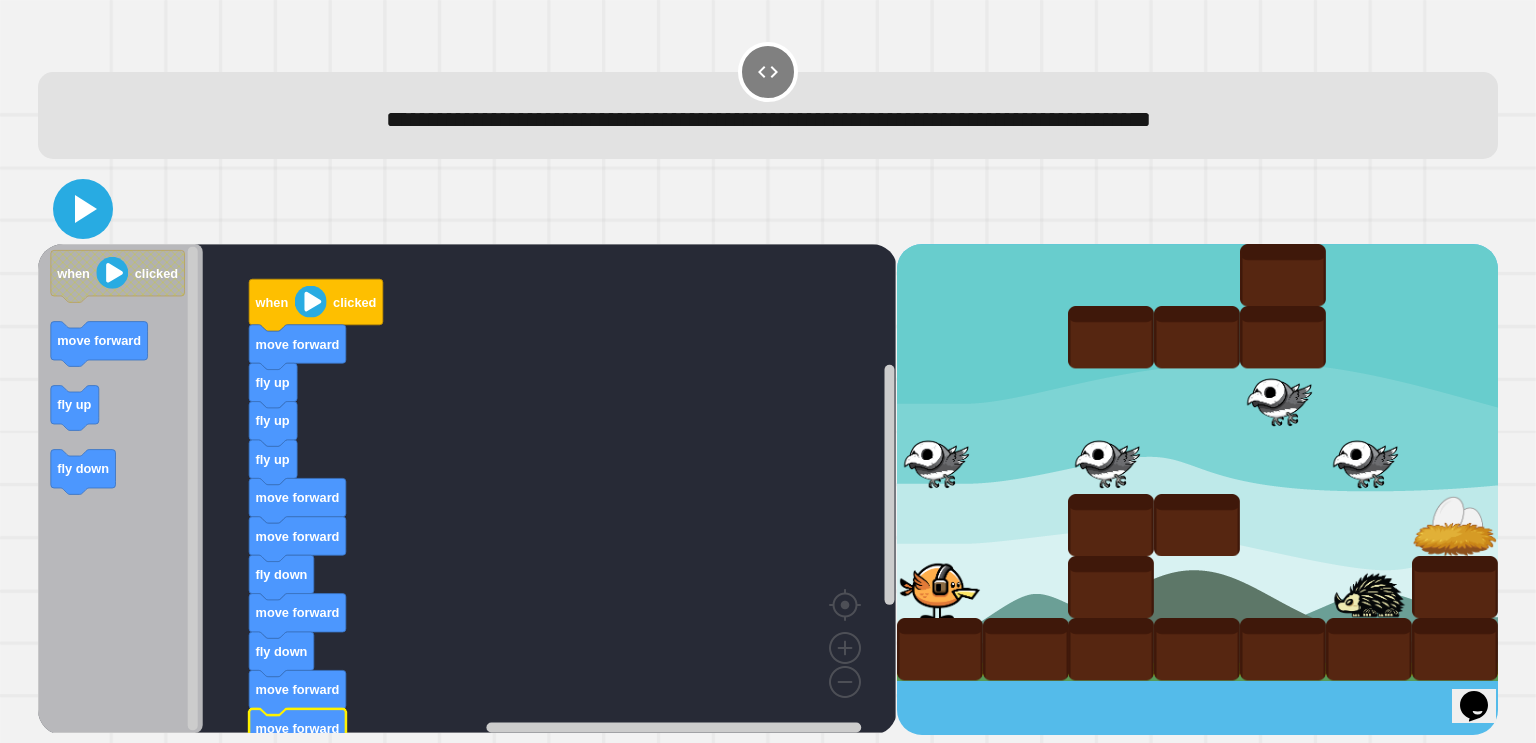 click 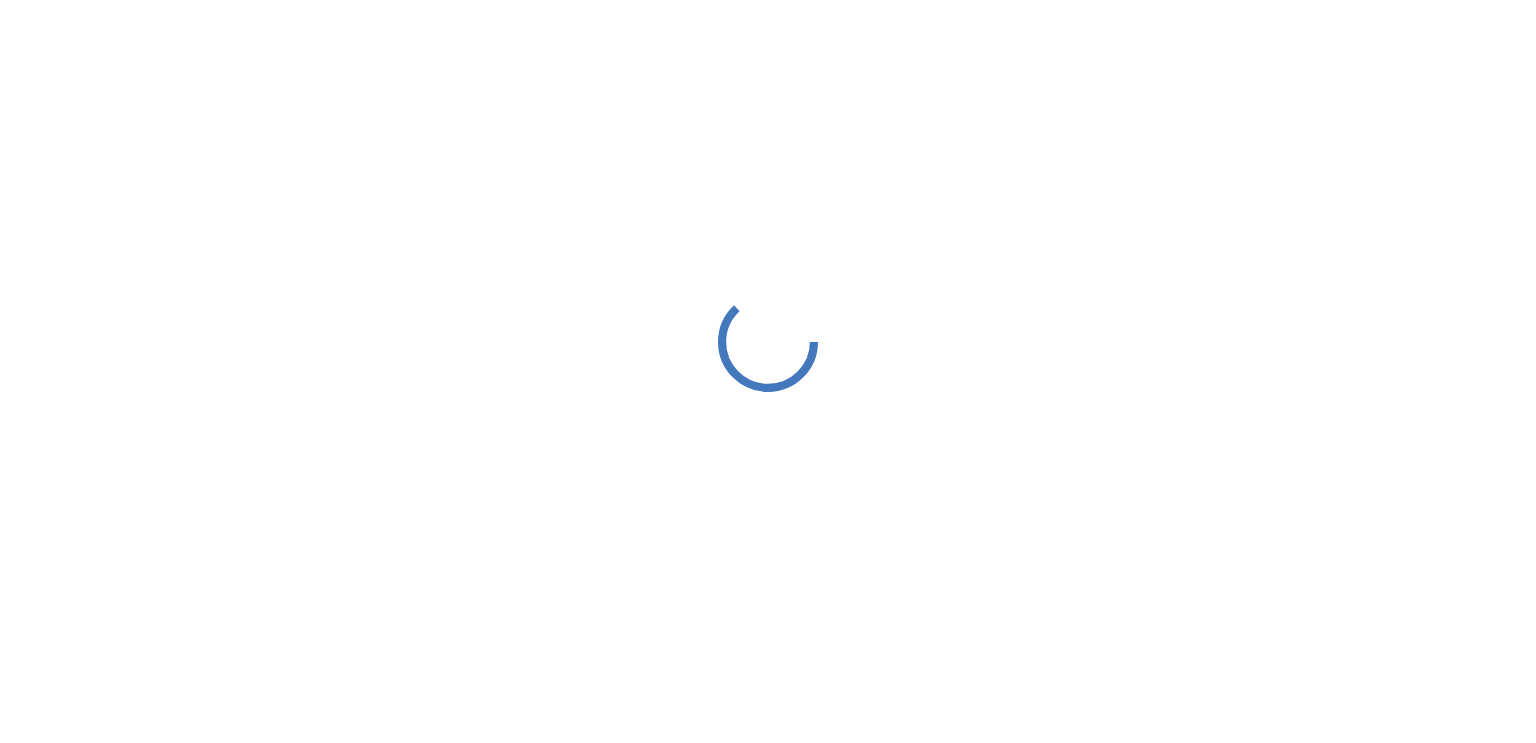 scroll, scrollTop: 0, scrollLeft: 0, axis: both 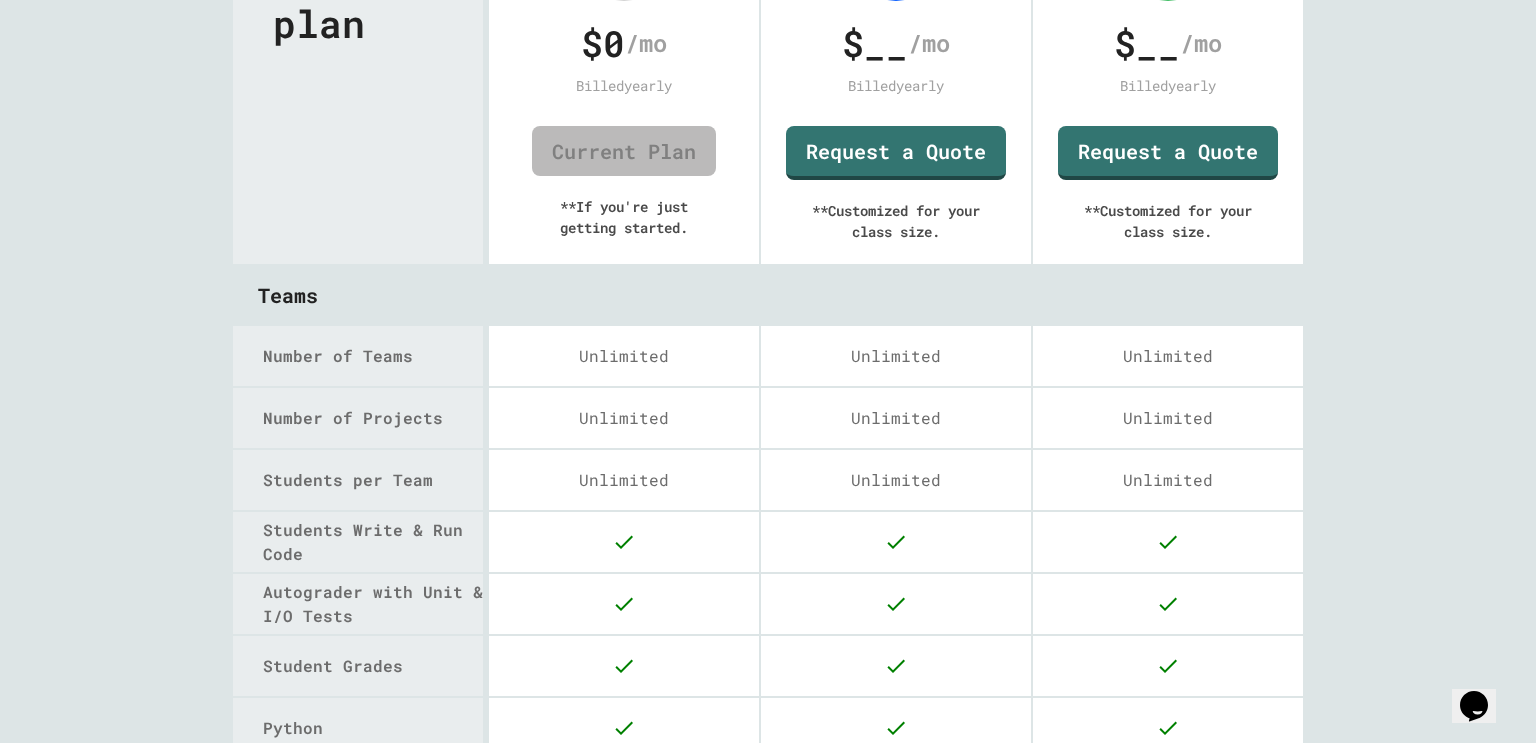 click on "Unlimited" at bounding box center (624, 480) 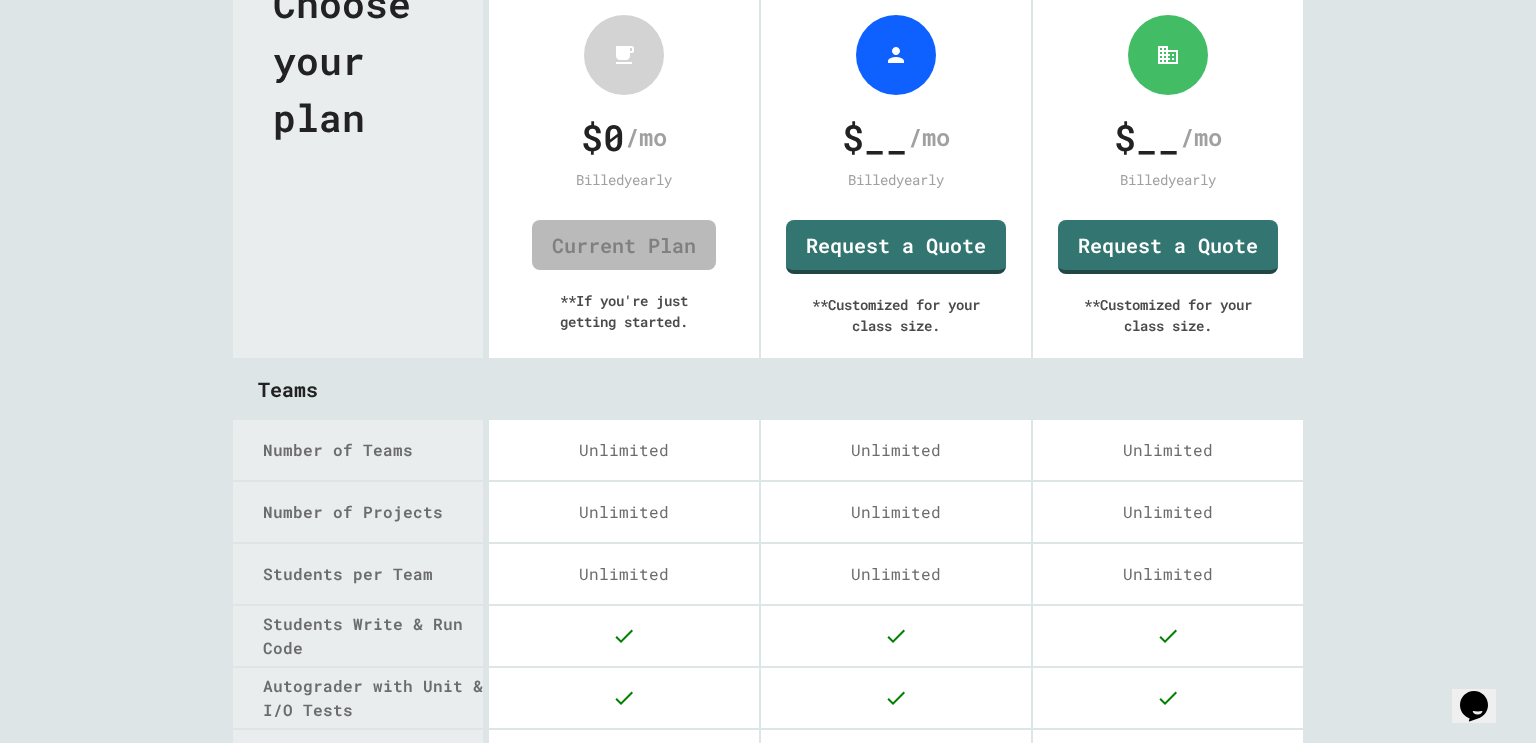 scroll, scrollTop: 0, scrollLeft: 0, axis: both 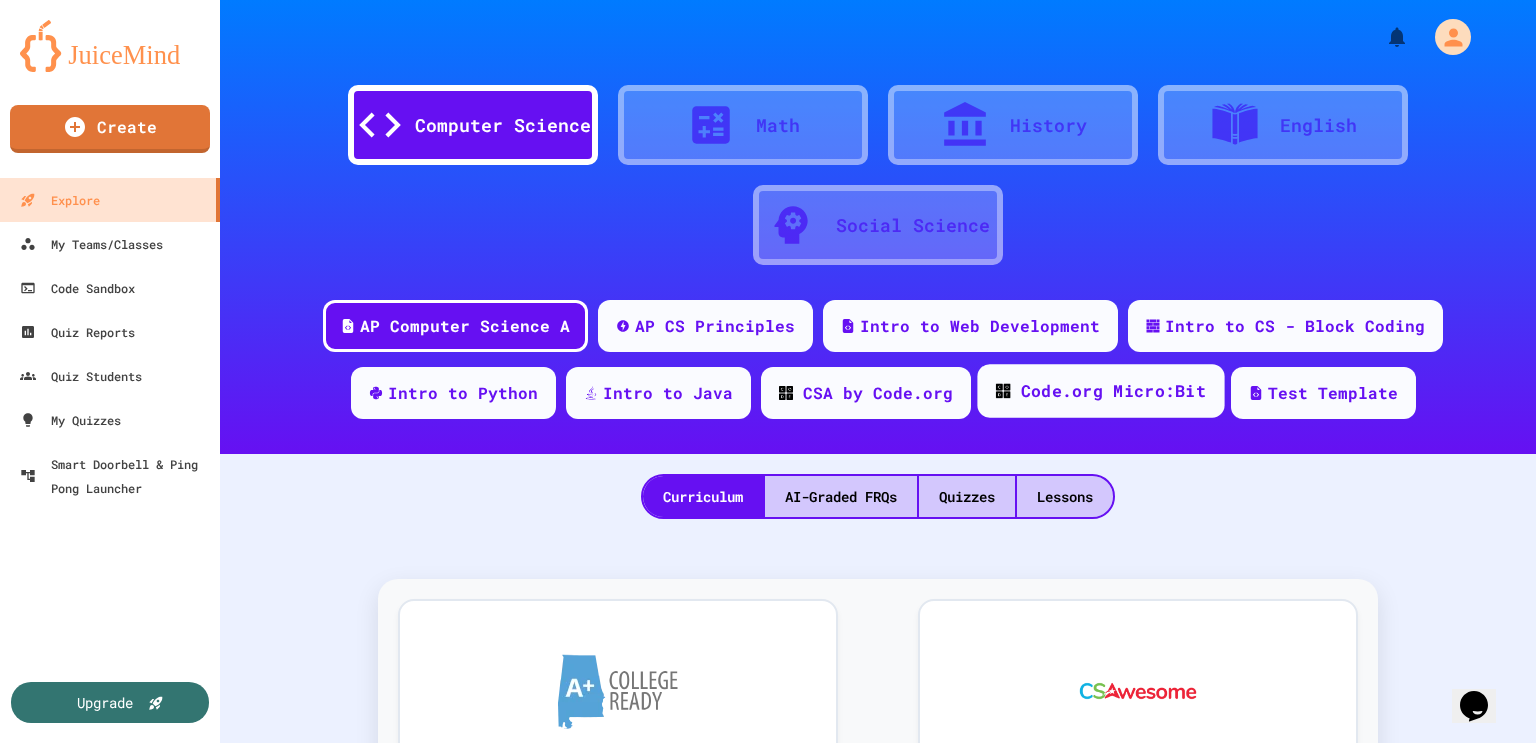 click on "Code.org Micro:Bit" at bounding box center (1112, 391) 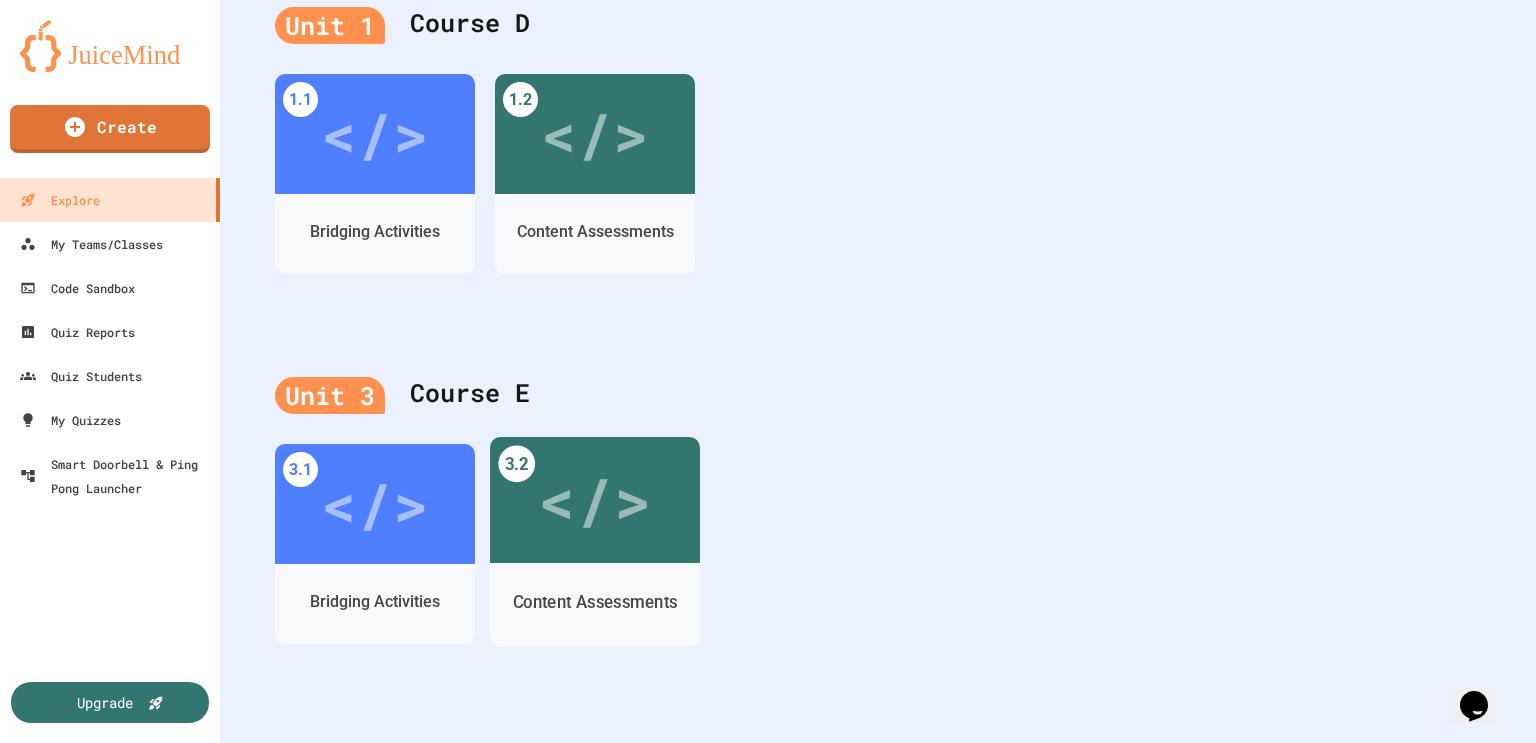 scroll, scrollTop: 490, scrollLeft: 0, axis: vertical 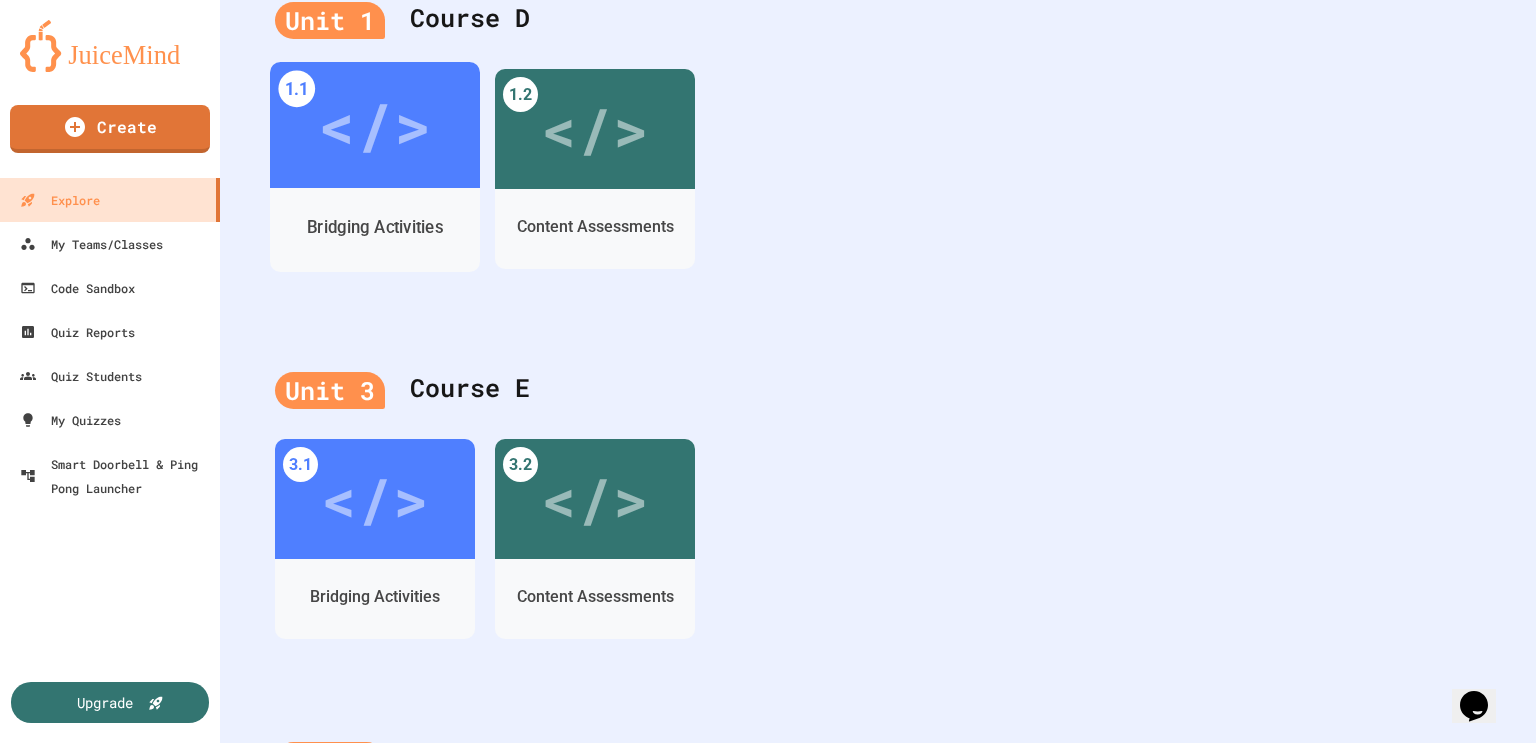 click on "Bridging Activities" at bounding box center (375, 228) 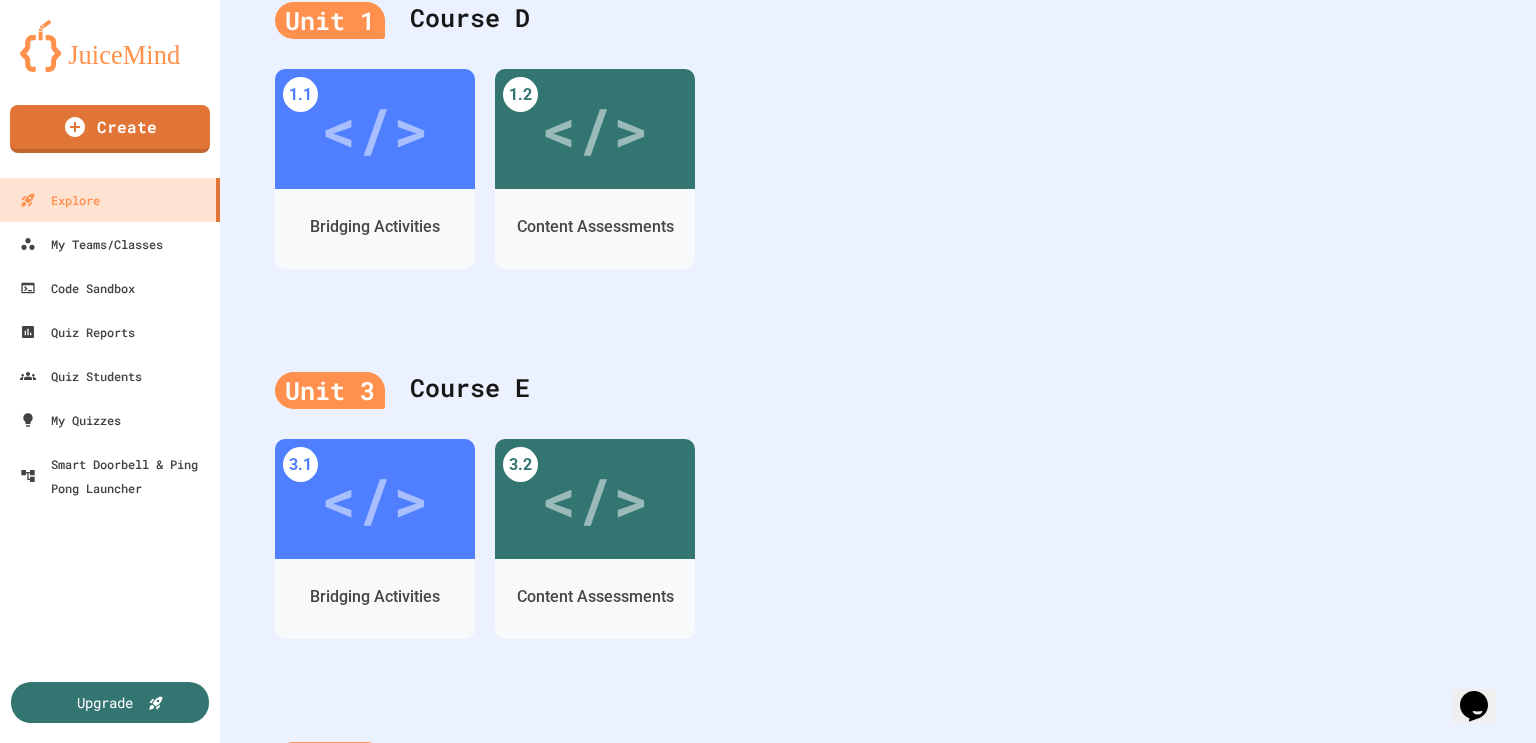 click on "</>" at bounding box center (538, 927) 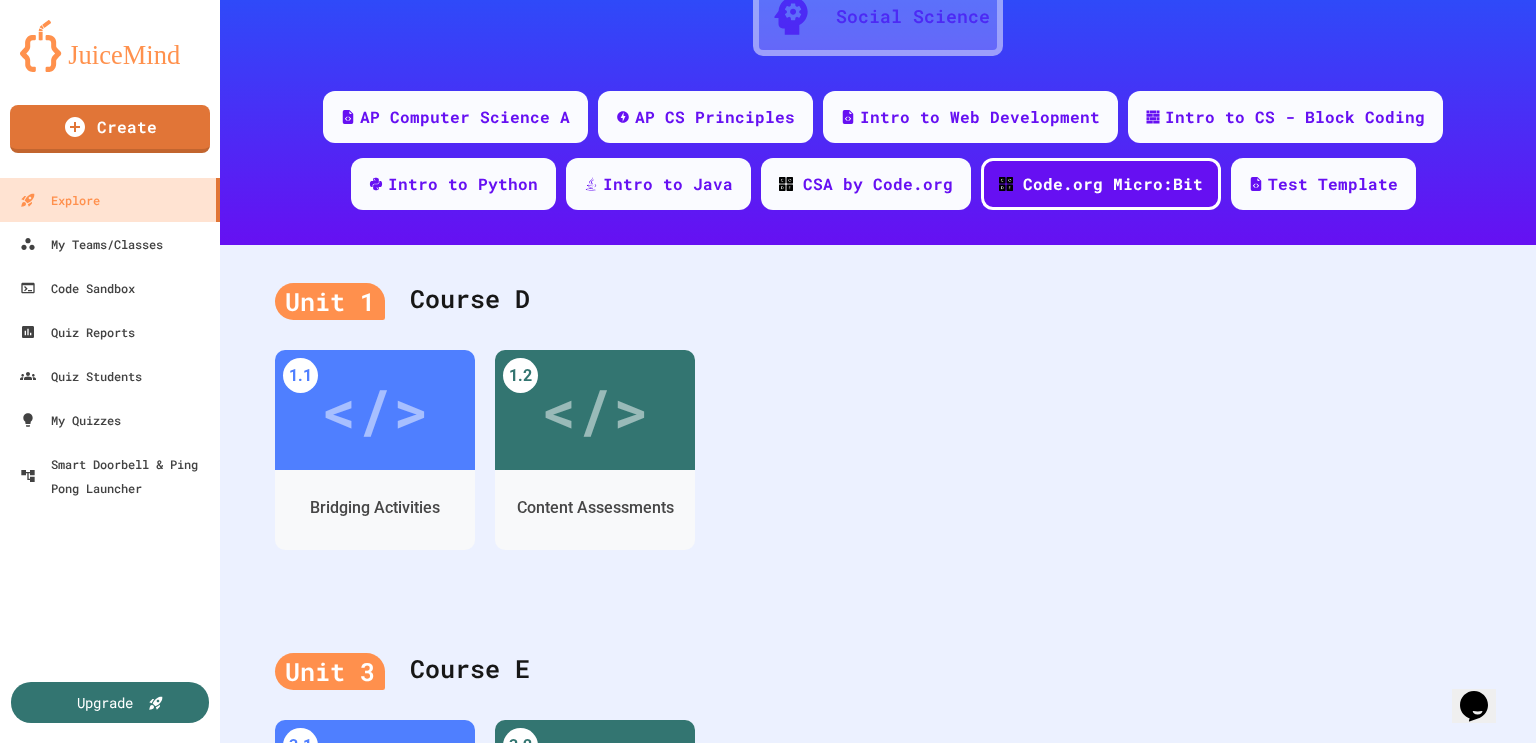 scroll, scrollTop: 218, scrollLeft: 0, axis: vertical 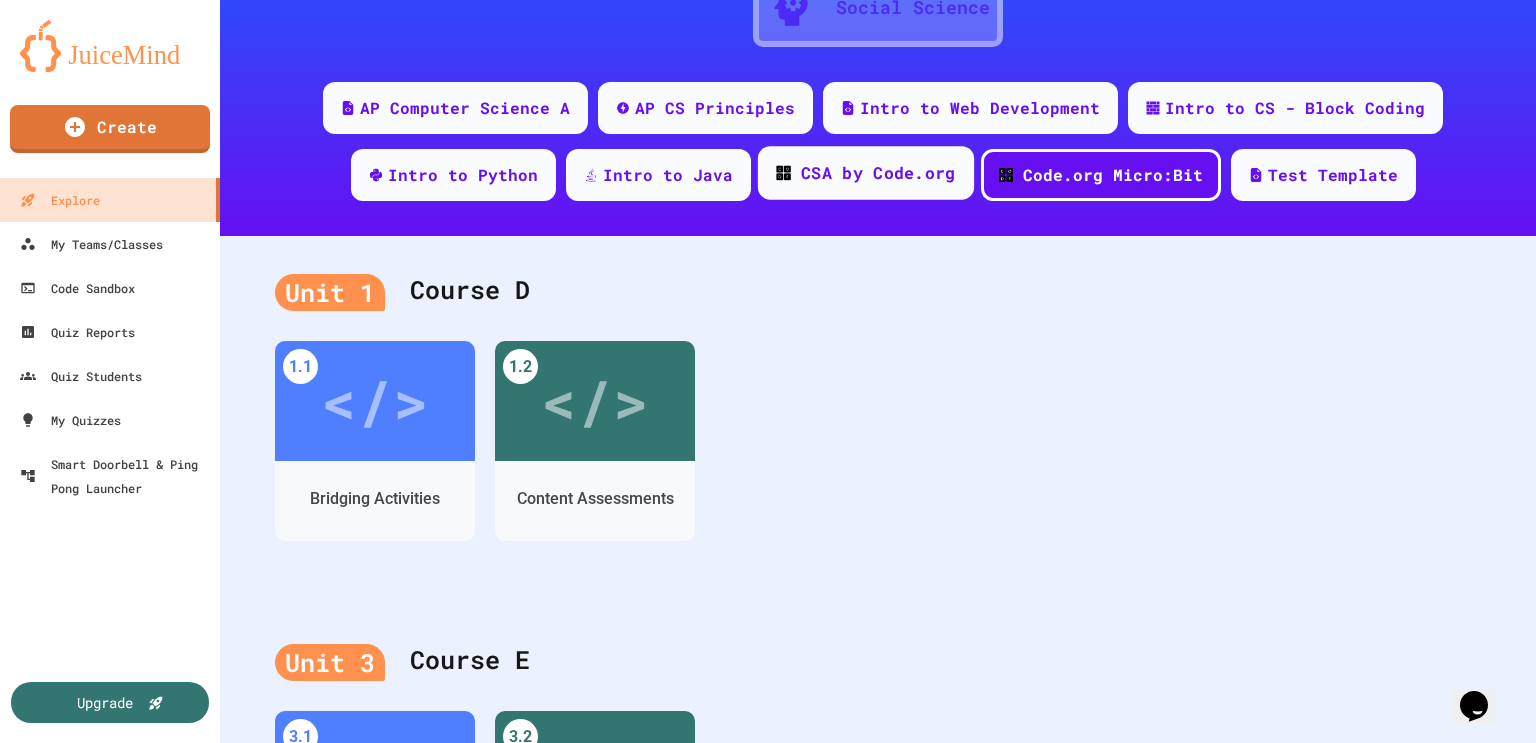 click on "CSA by Code.org" at bounding box center (865, 173) 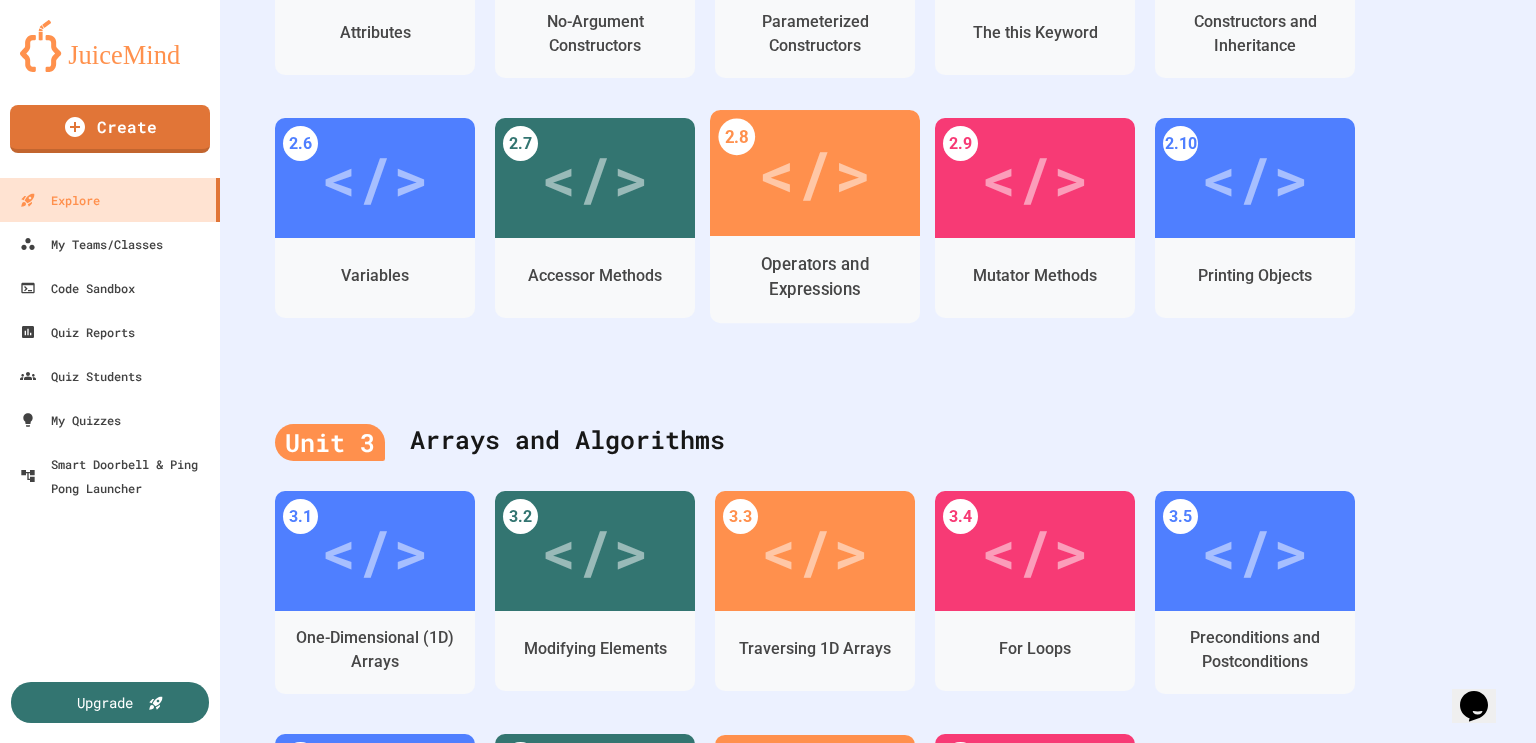 scroll, scrollTop: 0, scrollLeft: 0, axis: both 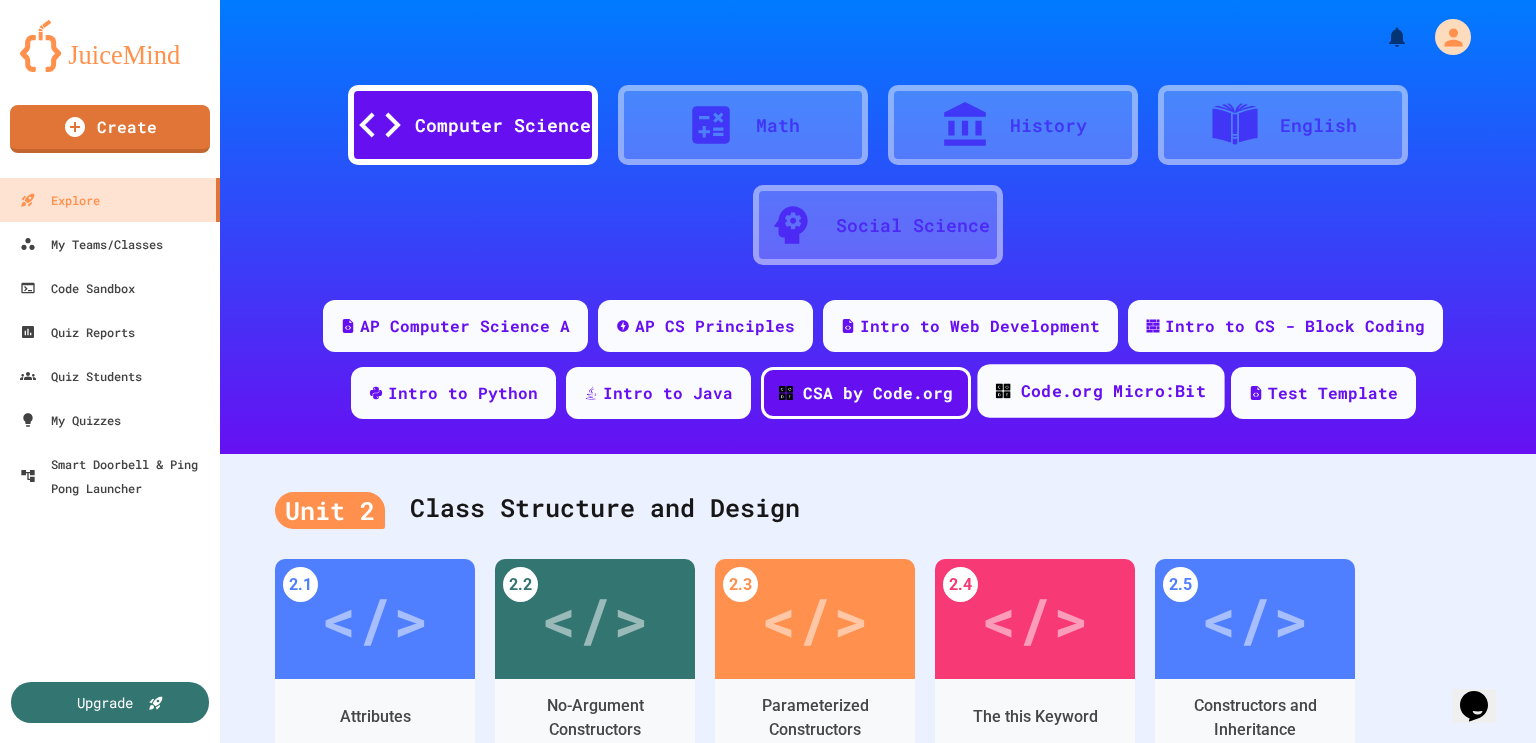 click on "Code.org Micro:Bit" at bounding box center [1112, 391] 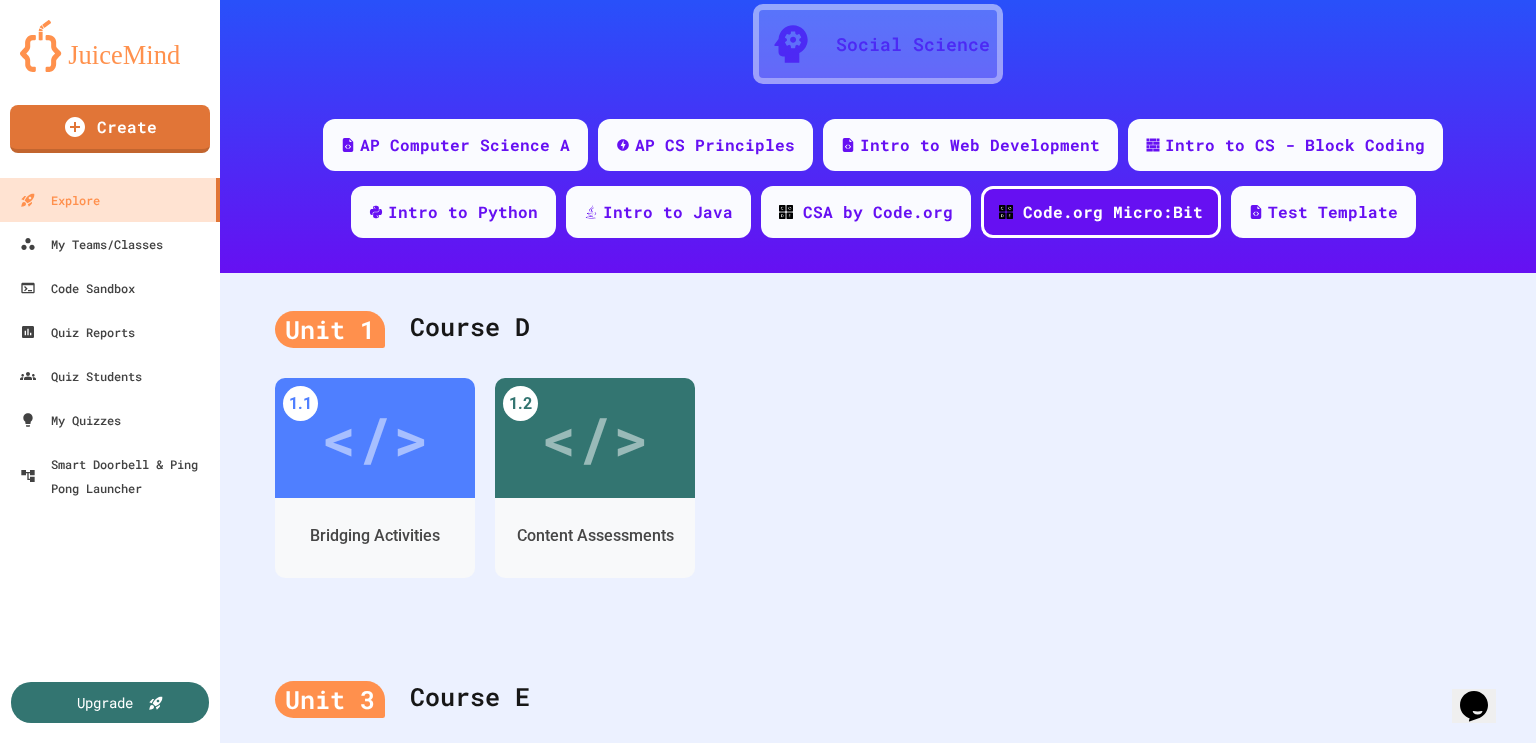 scroll, scrollTop: 180, scrollLeft: 0, axis: vertical 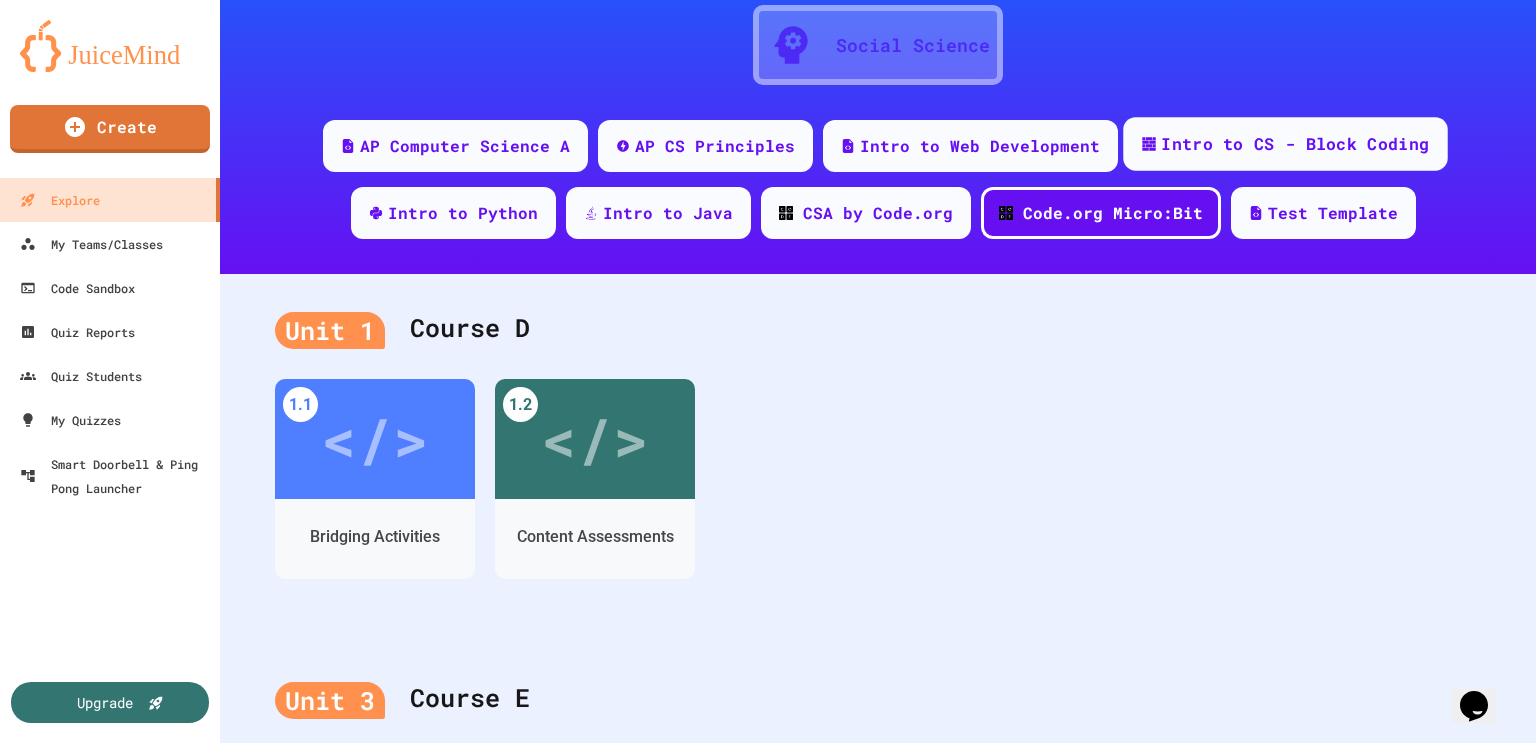 click on "Intro to CS - Block Coding" at bounding box center [1285, 144] 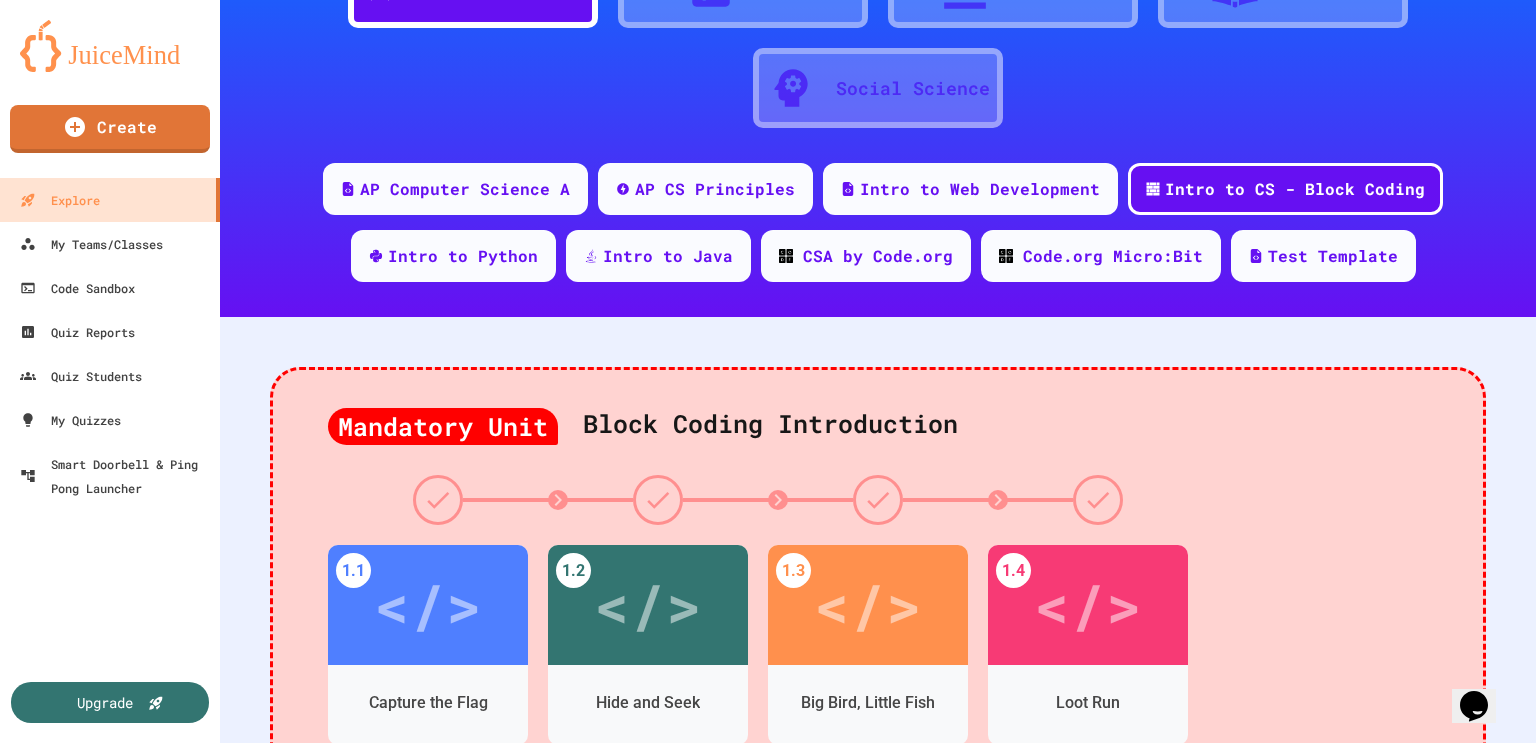 scroll, scrollTop: 138, scrollLeft: 0, axis: vertical 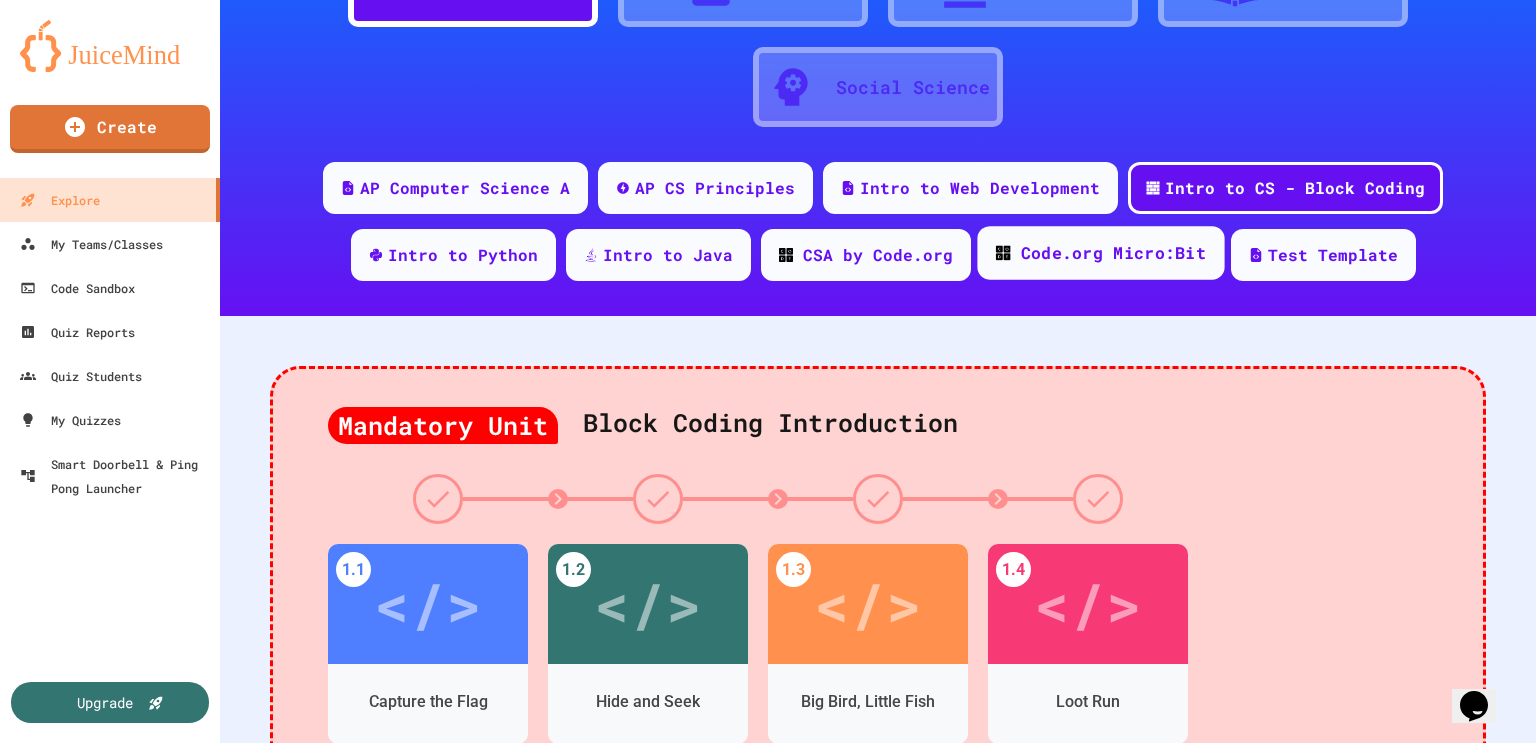 click on "Code.org Micro:Bit" at bounding box center [1112, 253] 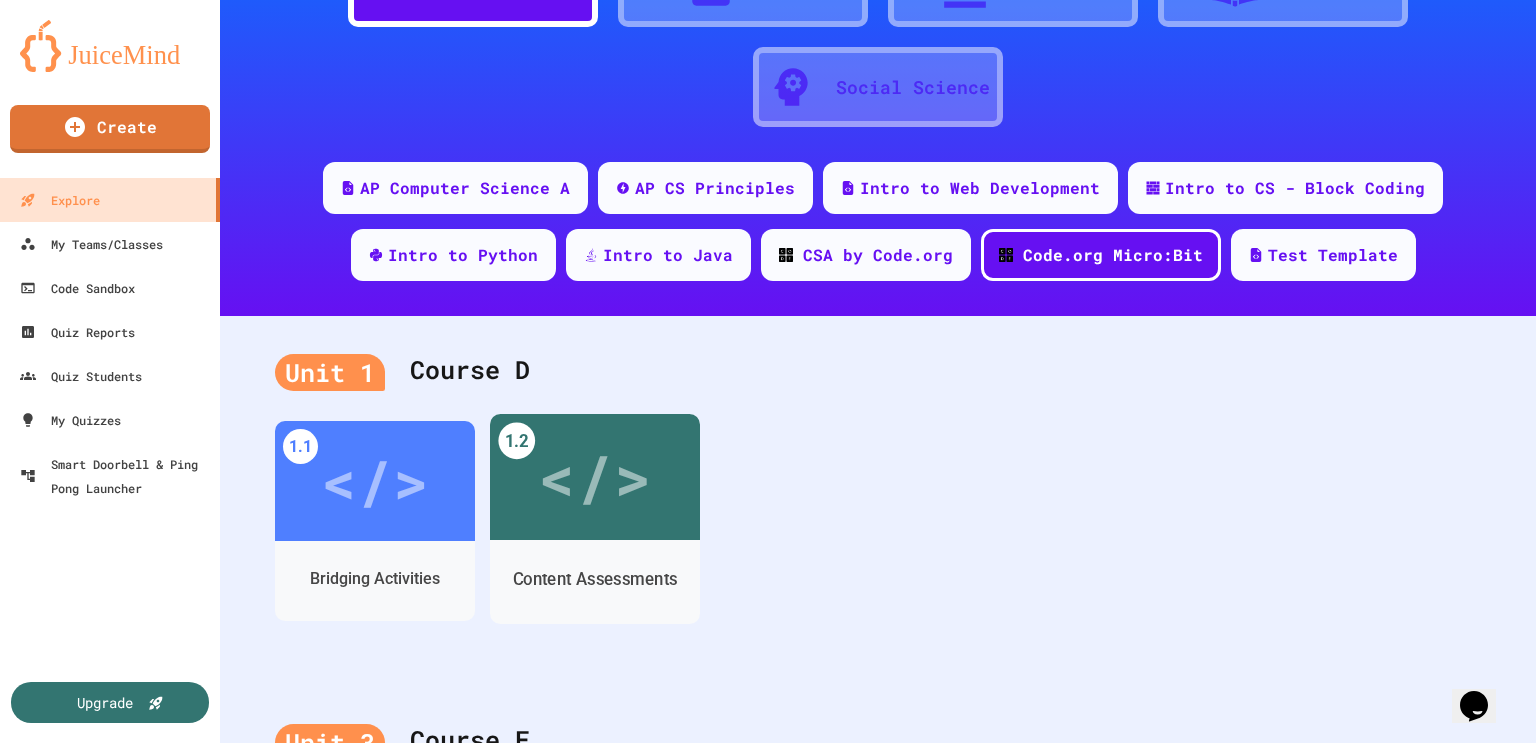 click on "</>" at bounding box center (594, 477) 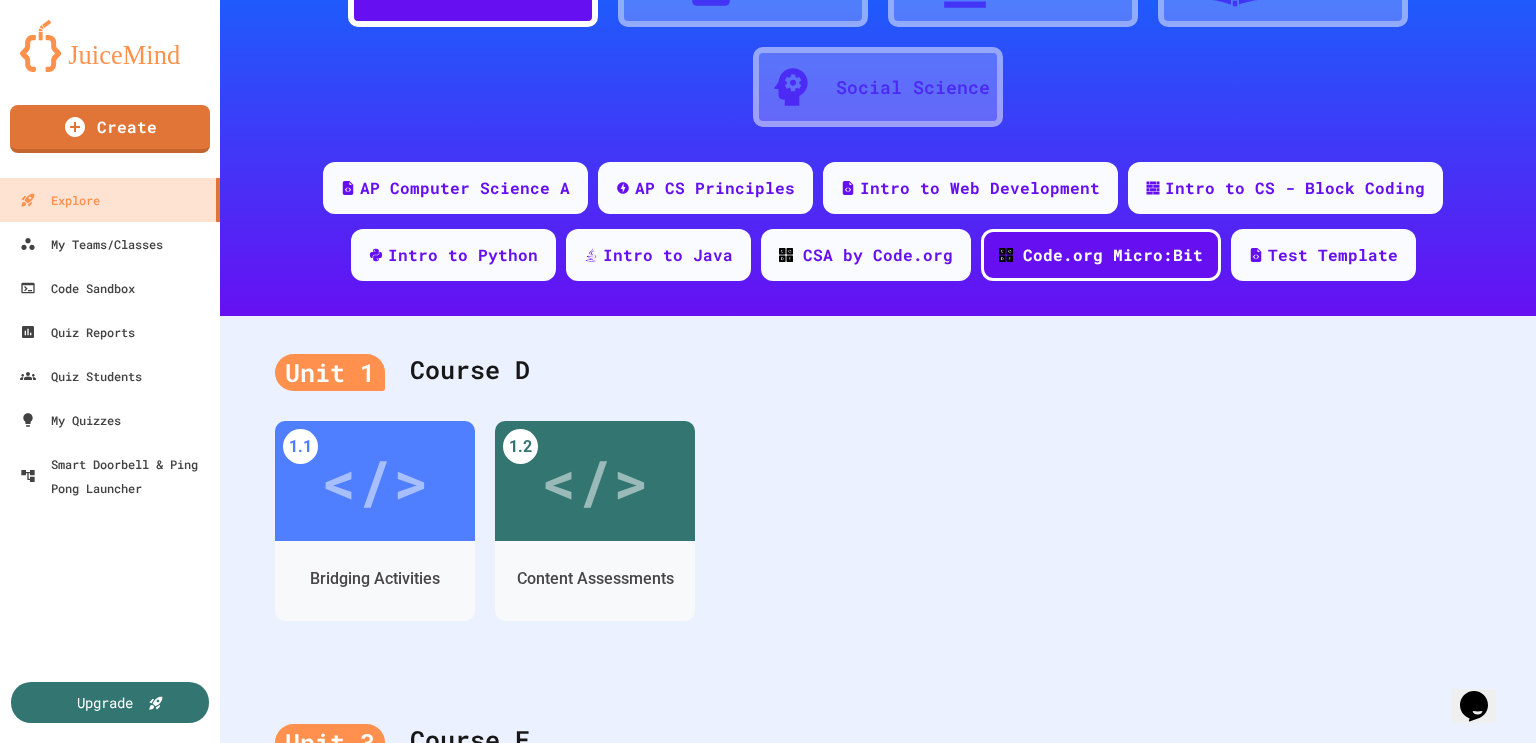 click on "Beginner" at bounding box center (547, 1027) 